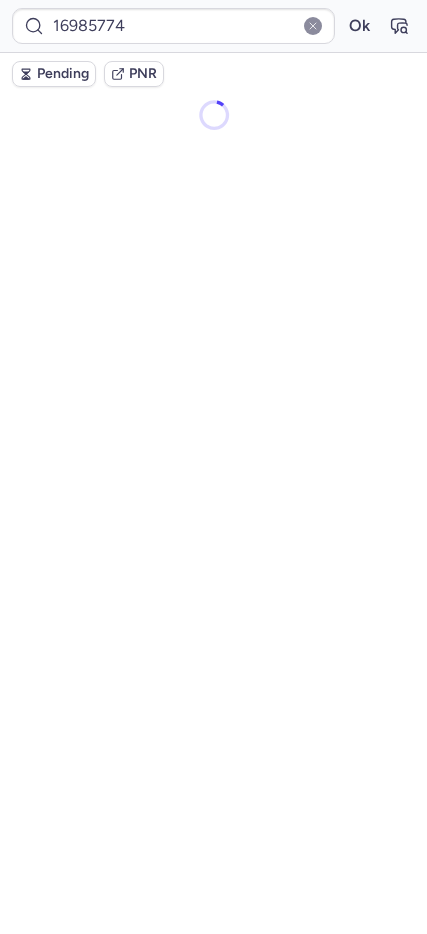 scroll, scrollTop: 0, scrollLeft: 0, axis: both 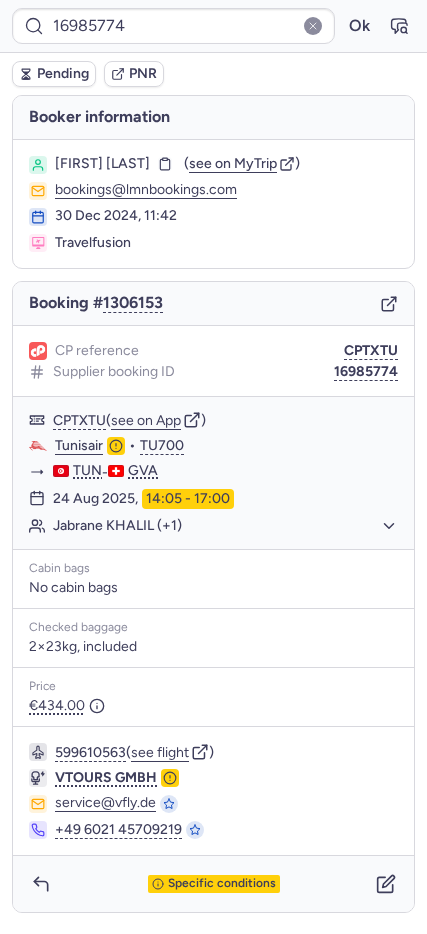 type on "CPWMLF" 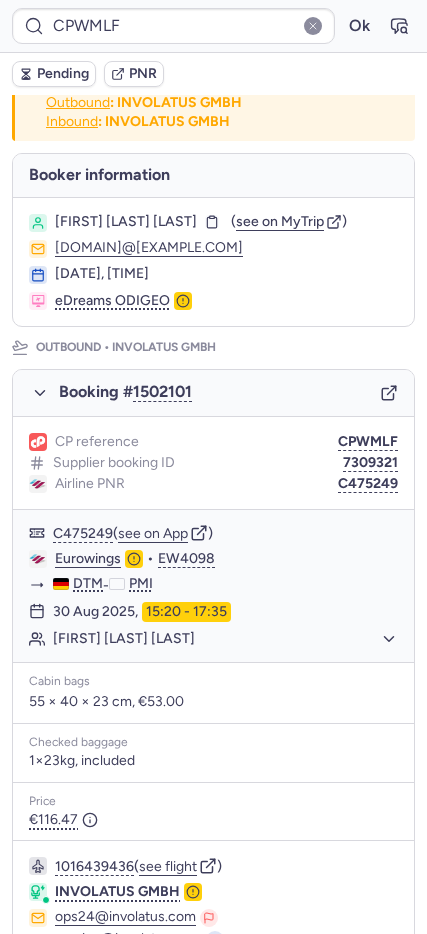 scroll, scrollTop: 0, scrollLeft: 0, axis: both 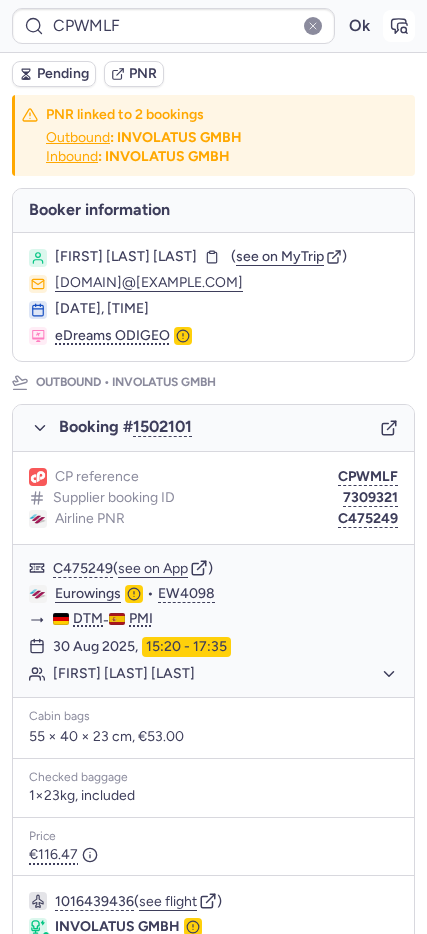 click 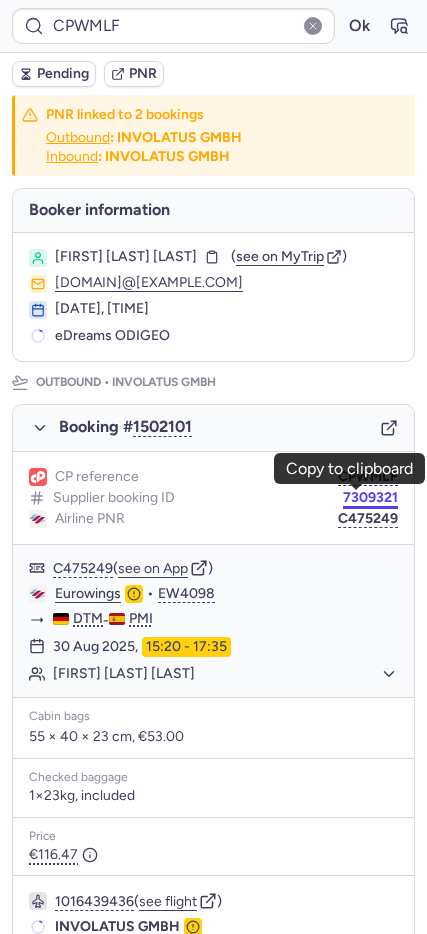 click on "7309321" at bounding box center (370, 498) 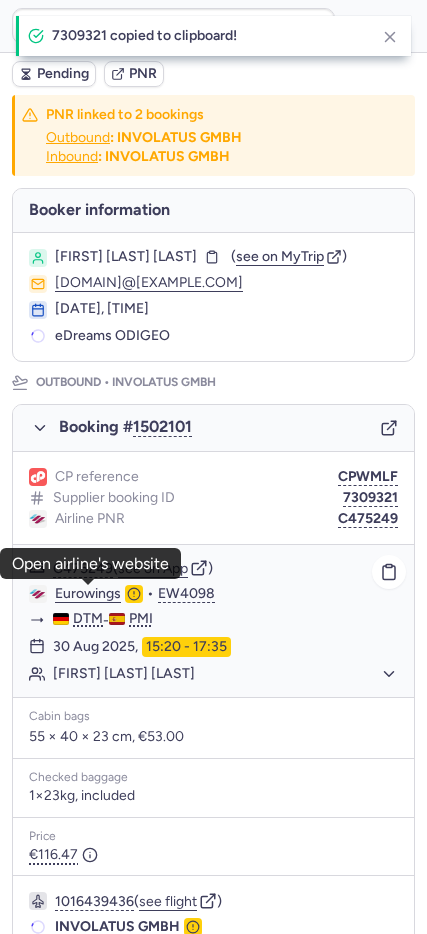 click on "Eurowings" 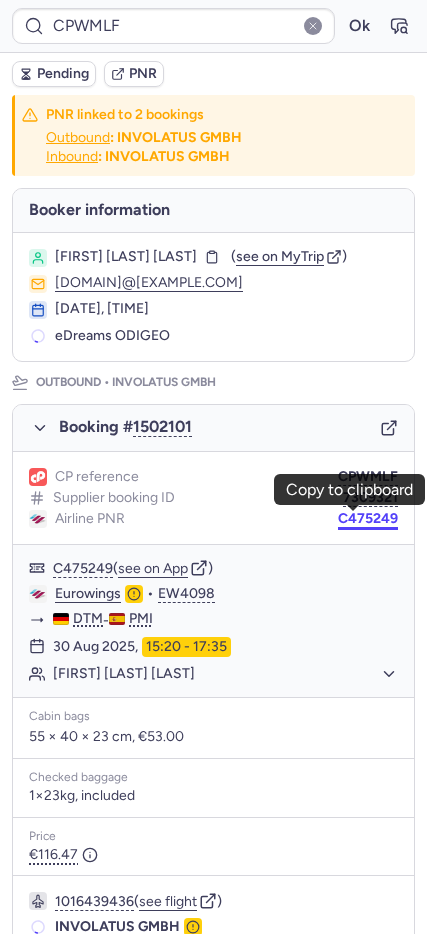 click on "C475249" at bounding box center [368, 519] 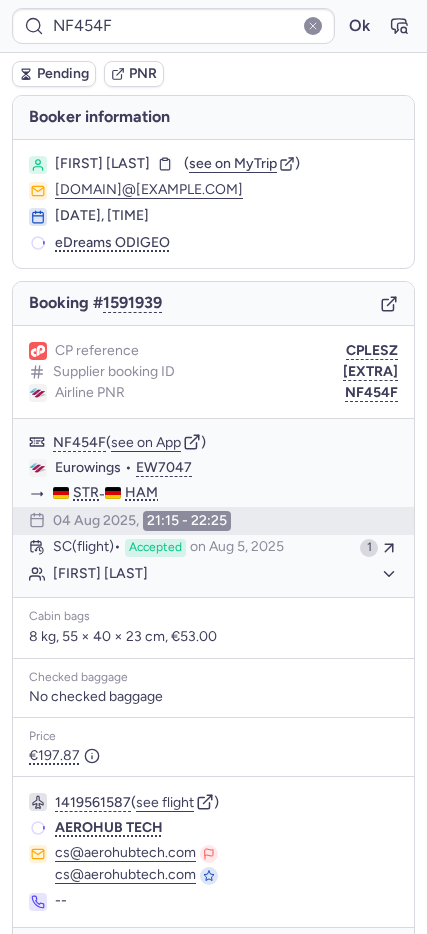 type on "DT1754388241630714" 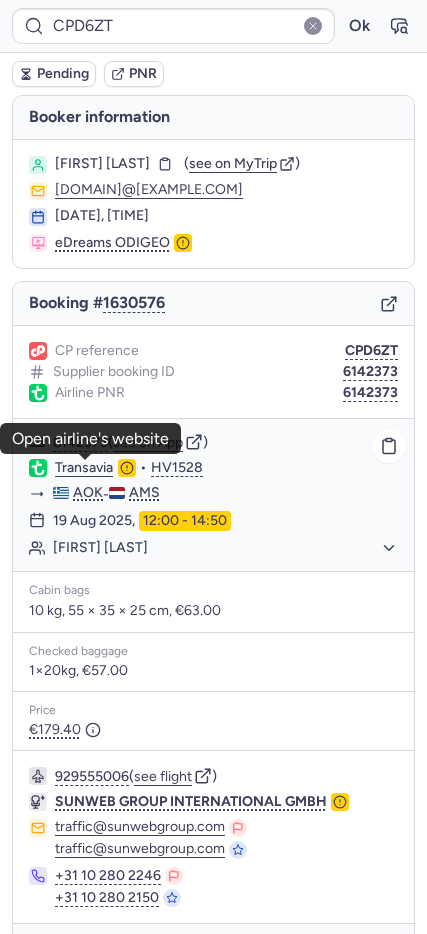 click on "Transavia" 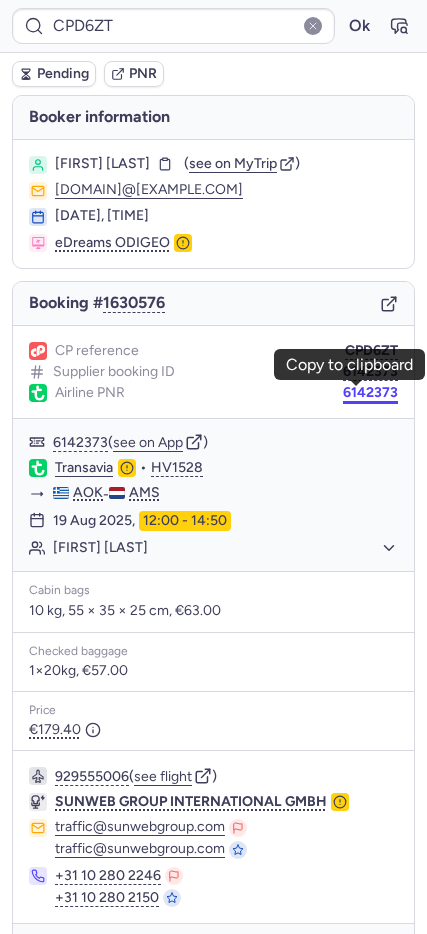 click on "6142373" at bounding box center [370, 393] 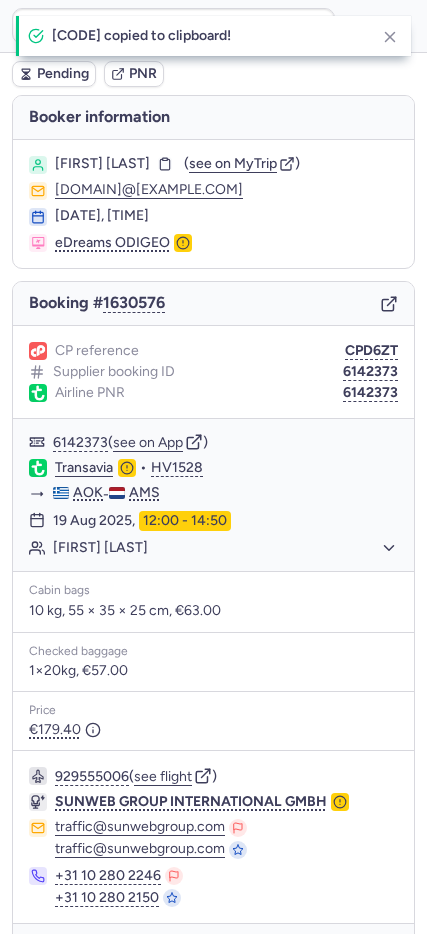 click on "[FIRST] [LAST]" at bounding box center [102, 164] 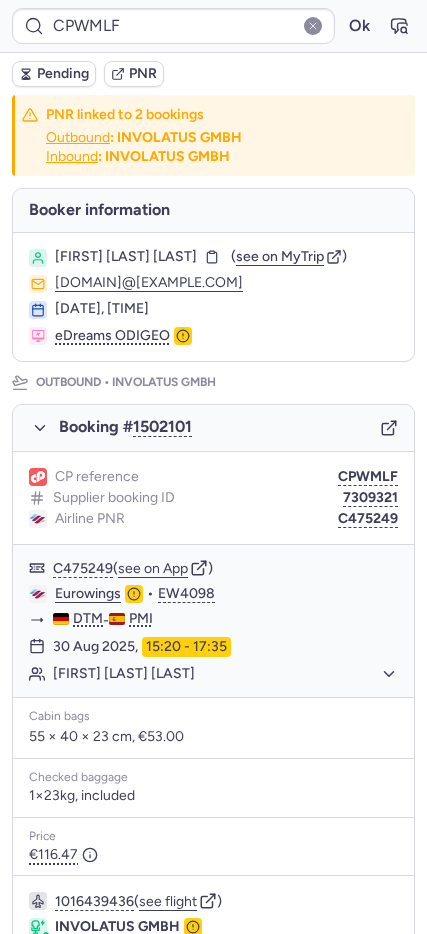 type on "CPD6ZT" 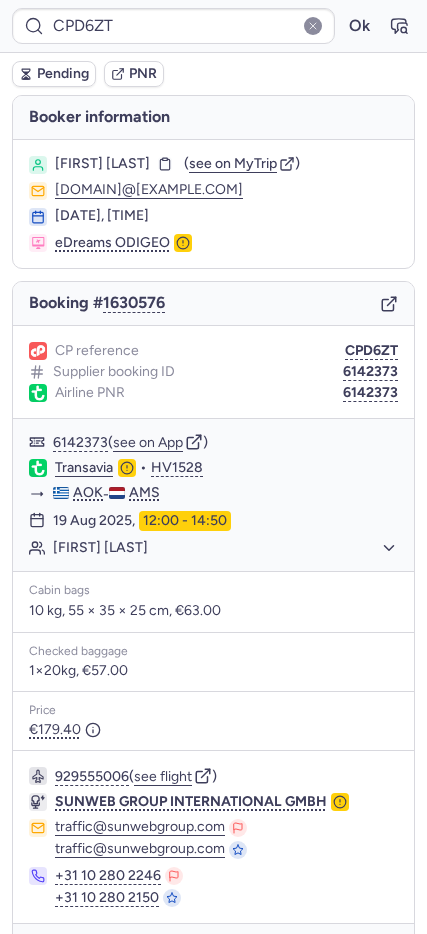 click on "6142373" at bounding box center [370, 393] 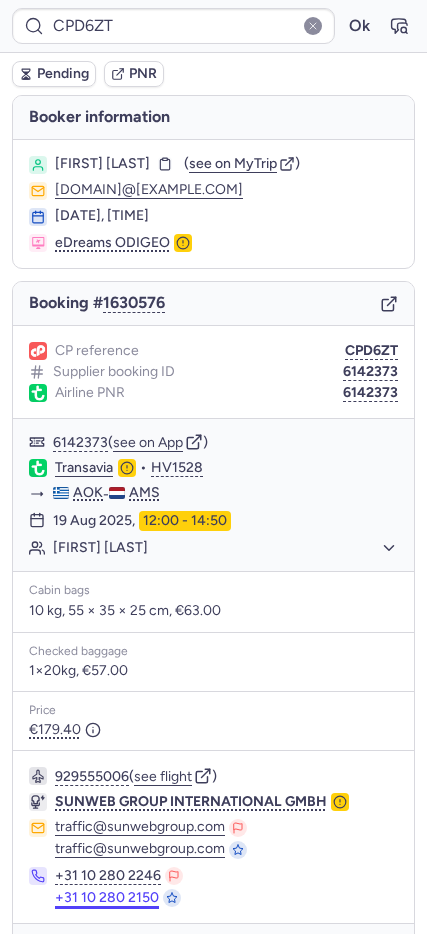 scroll, scrollTop: 59, scrollLeft: 0, axis: vertical 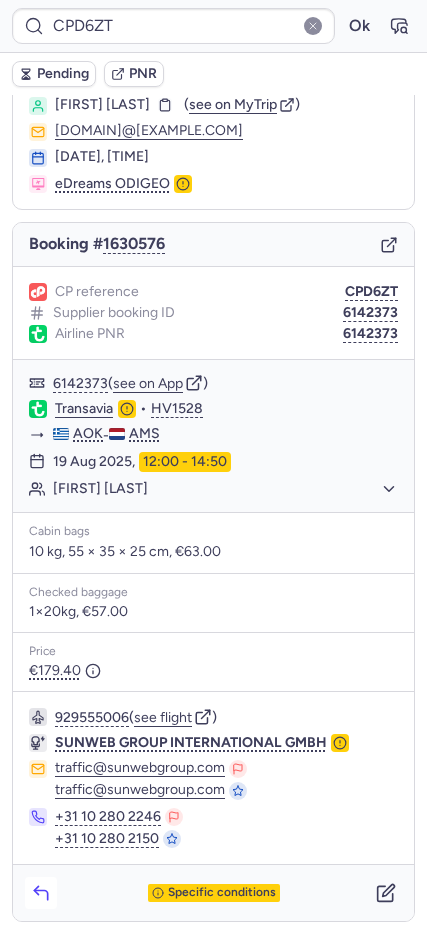 click at bounding box center [41, 893] 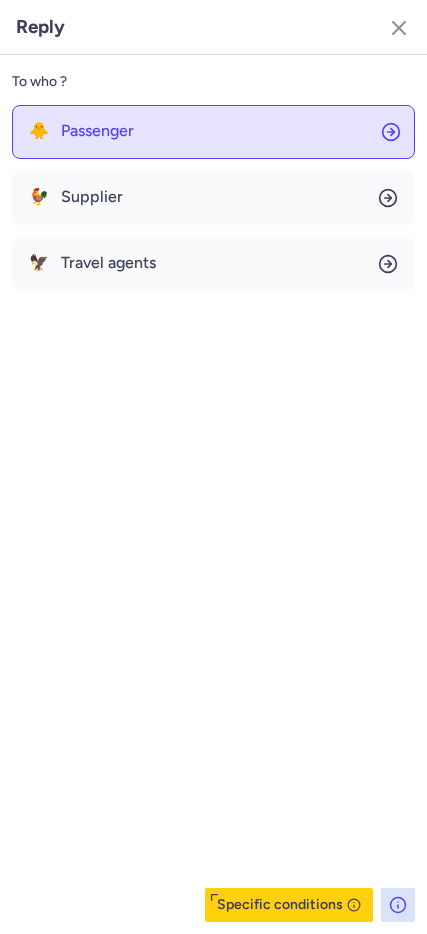 click on "🐥 Passenger" 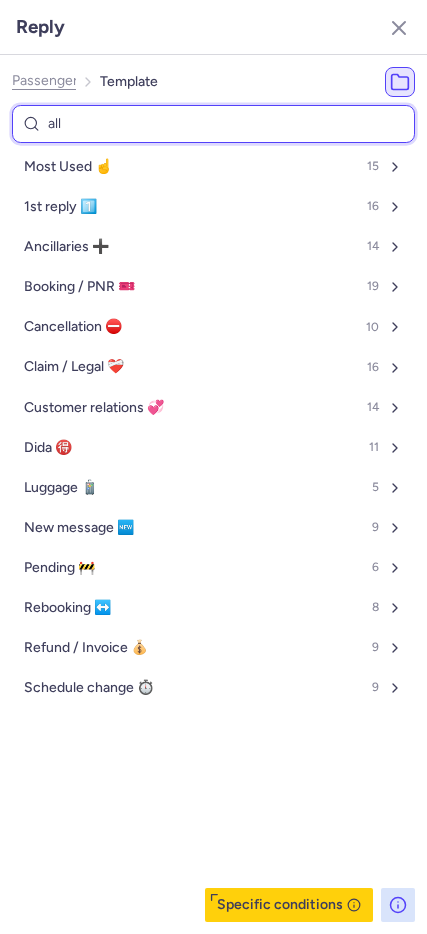 type on "allo" 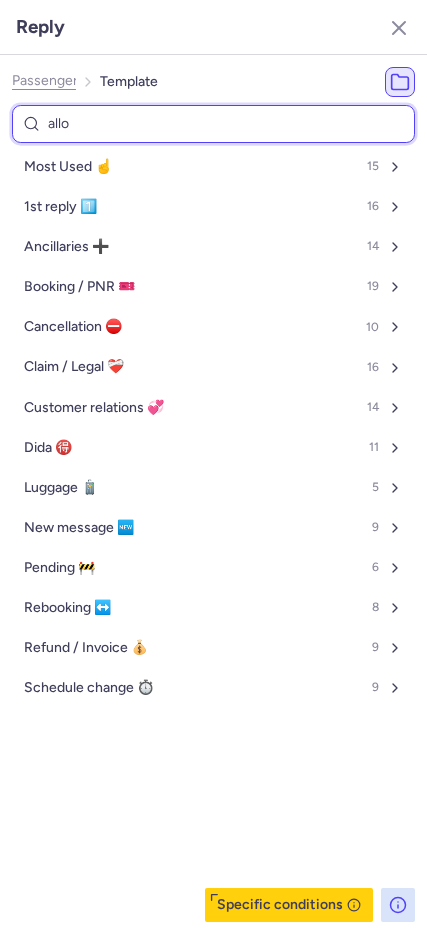 select on "en" 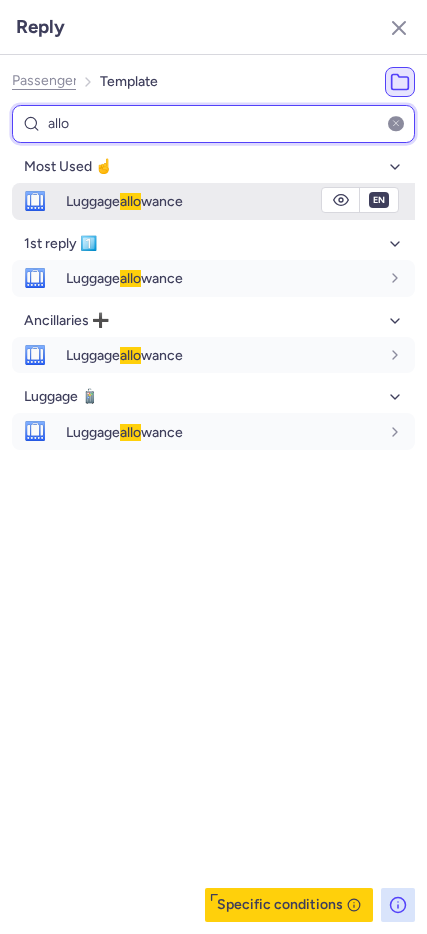 type on "allo" 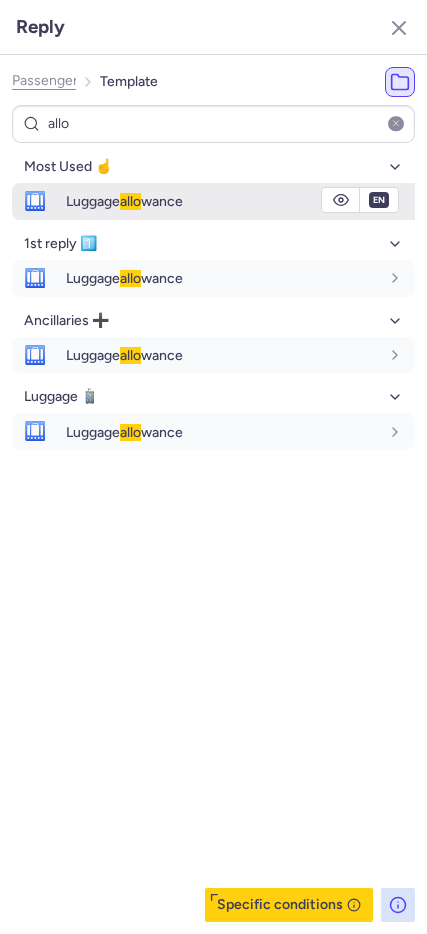 click on "🛄" at bounding box center (35, 201) 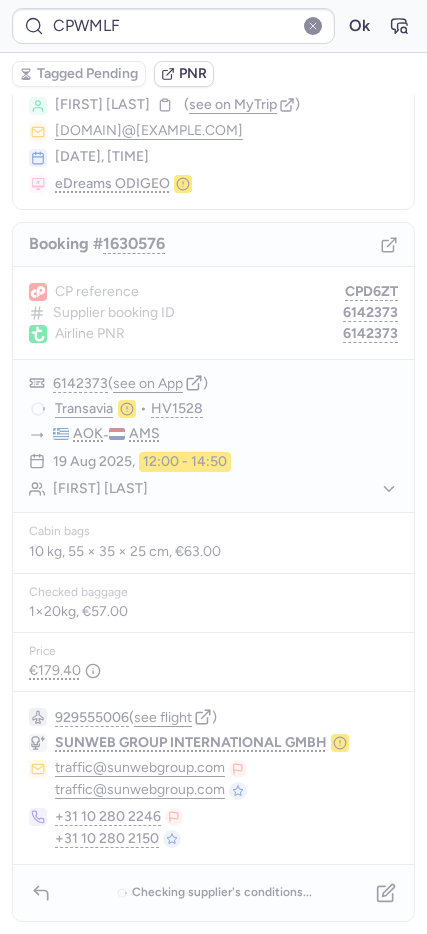scroll, scrollTop: 0, scrollLeft: 0, axis: both 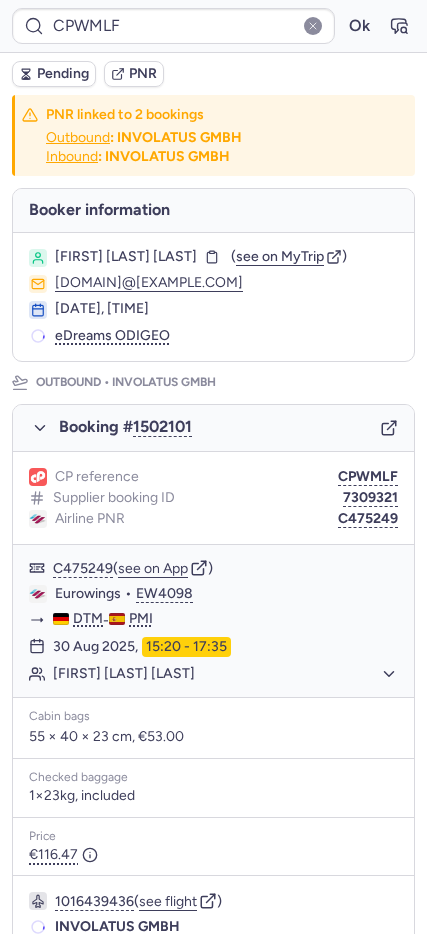 type on "CPK8JJ" 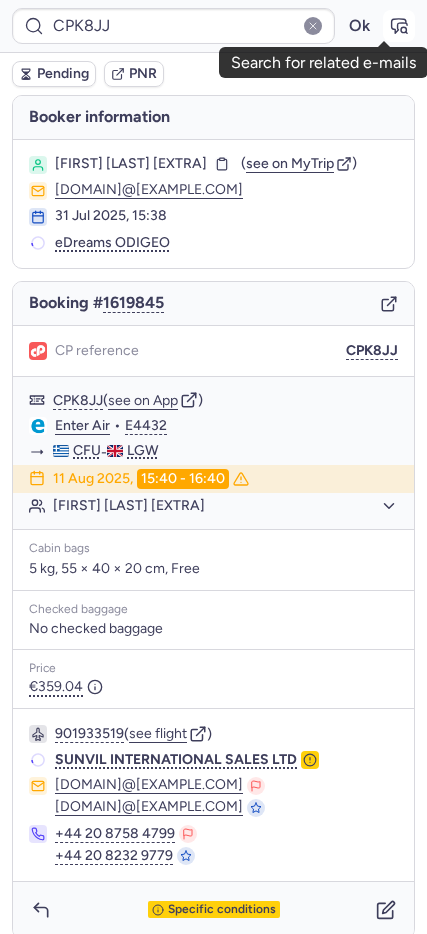 click 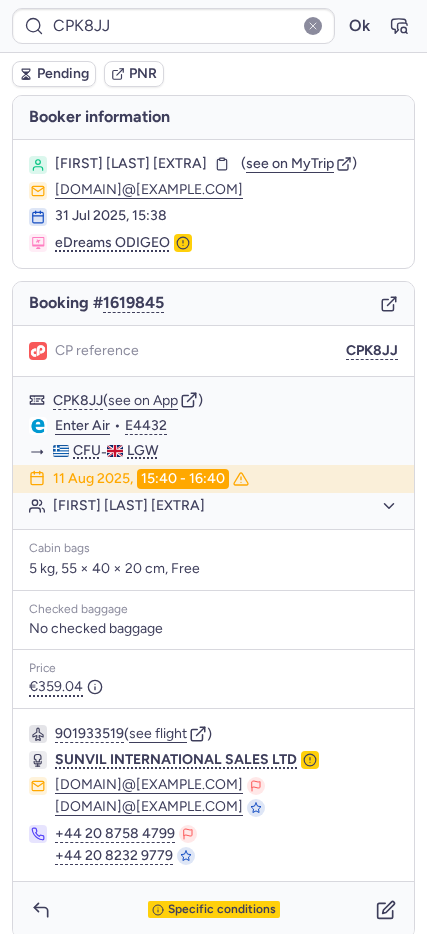click 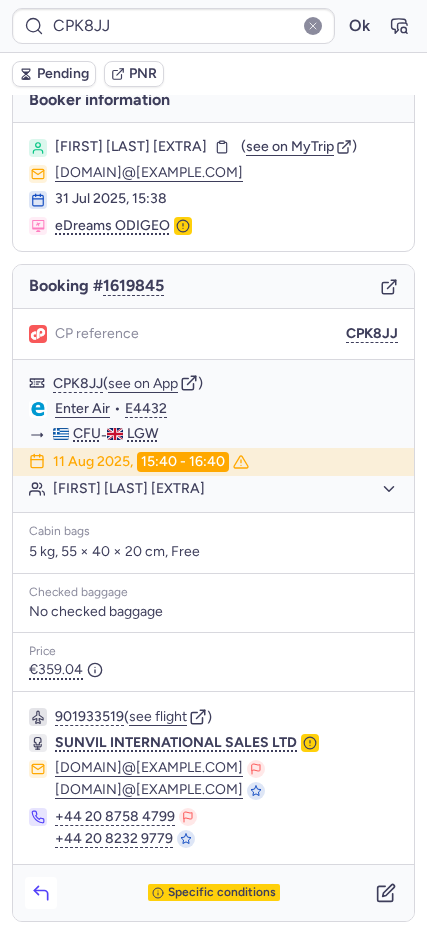 scroll, scrollTop: 31, scrollLeft: 0, axis: vertical 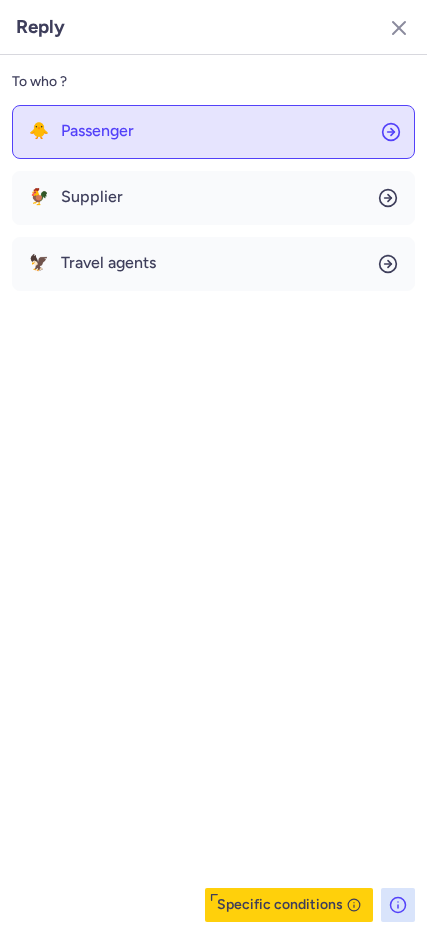 click on "🐥 Passenger" 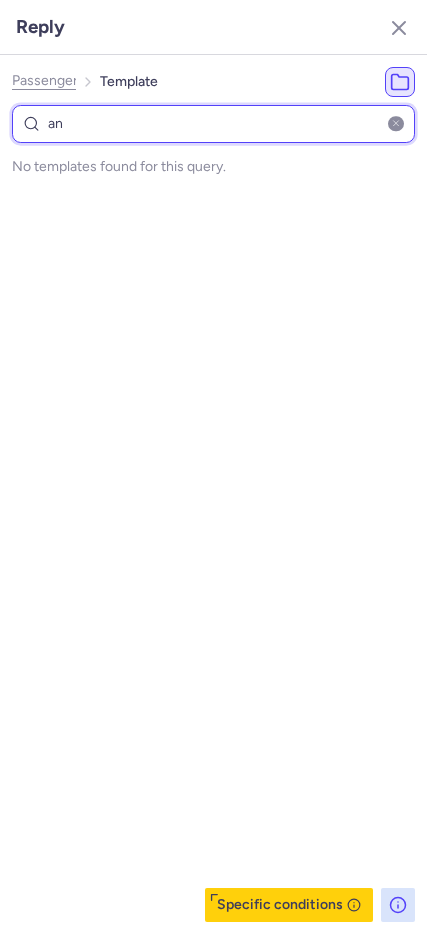 type on "anc" 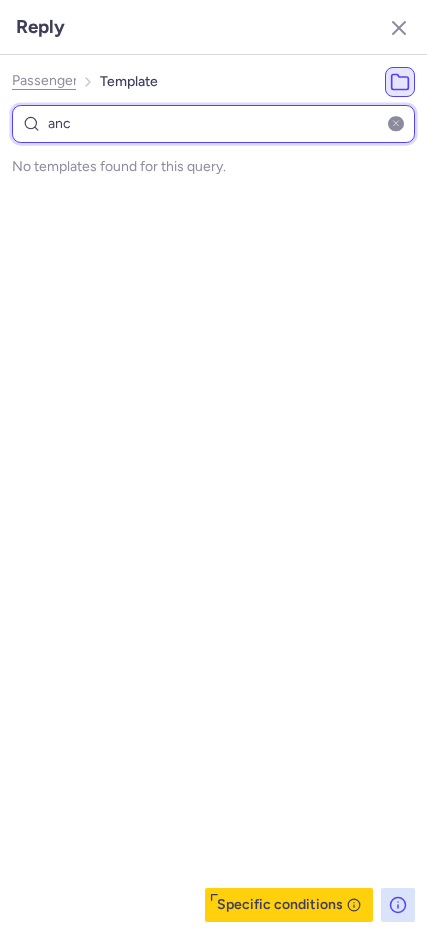 select on "en" 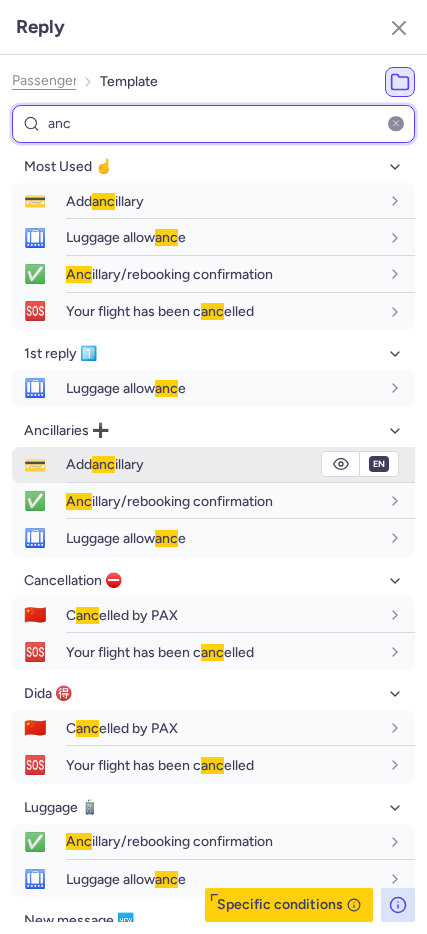 type on "anc" 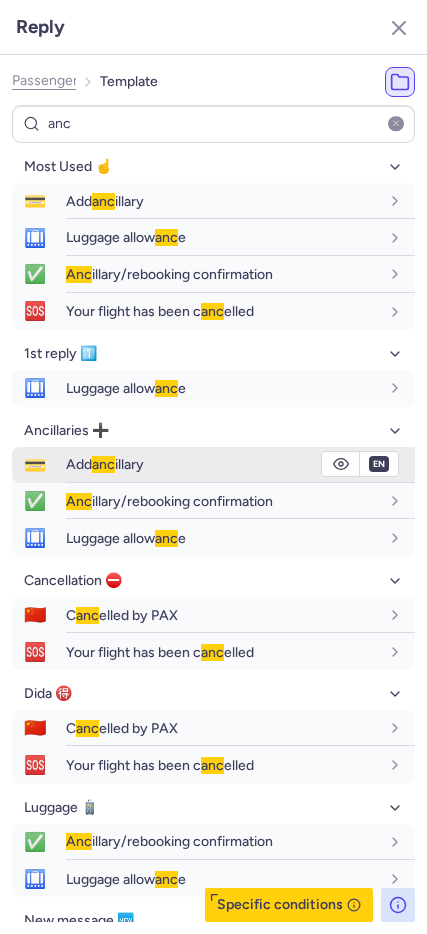 click on "Add  anc illary" at bounding box center [105, 464] 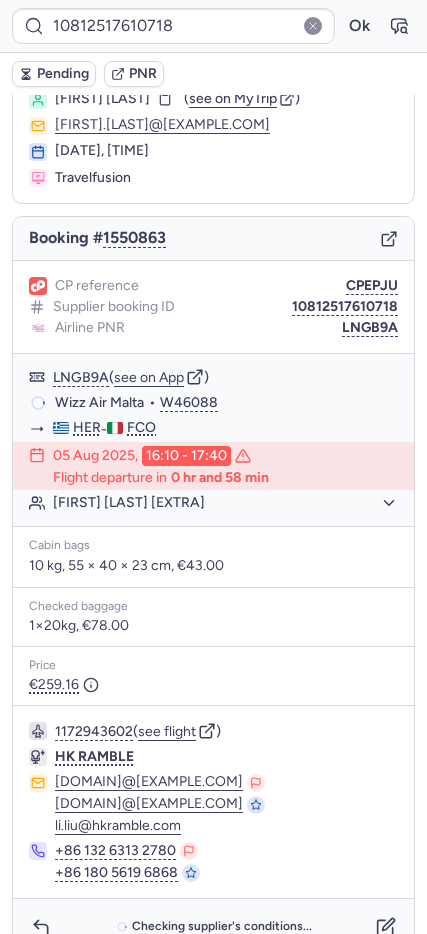 scroll, scrollTop: 99, scrollLeft: 0, axis: vertical 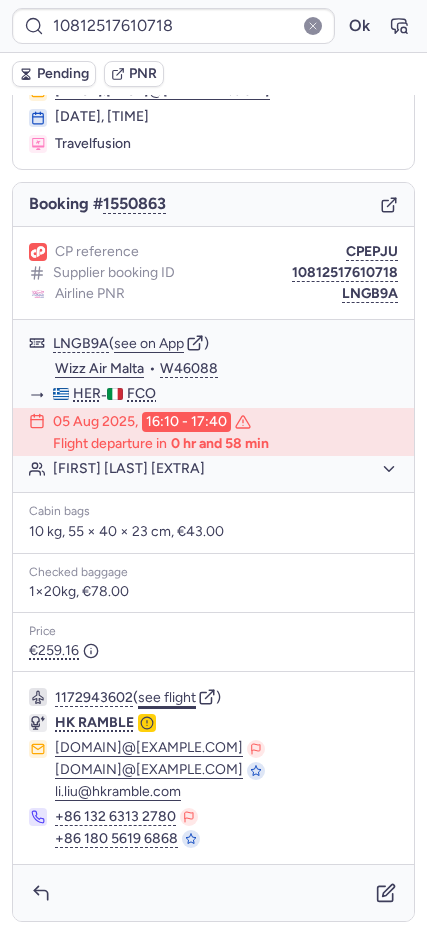 click on "see flight" 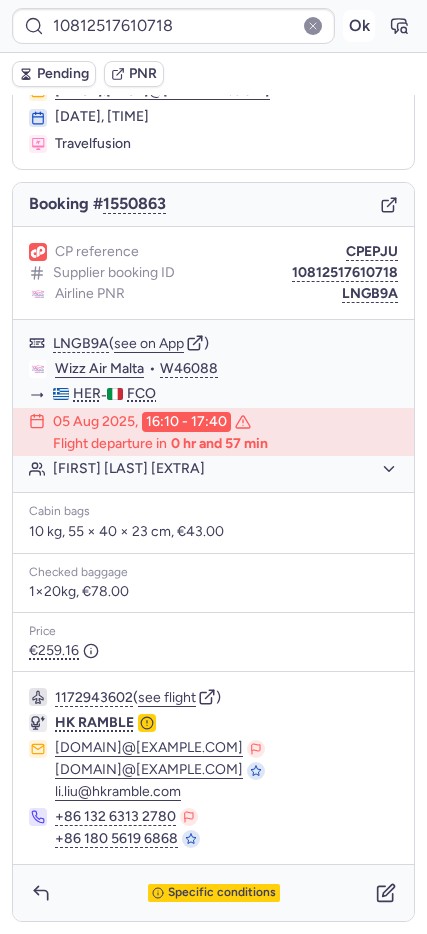 click on "Ok" at bounding box center (359, 26) 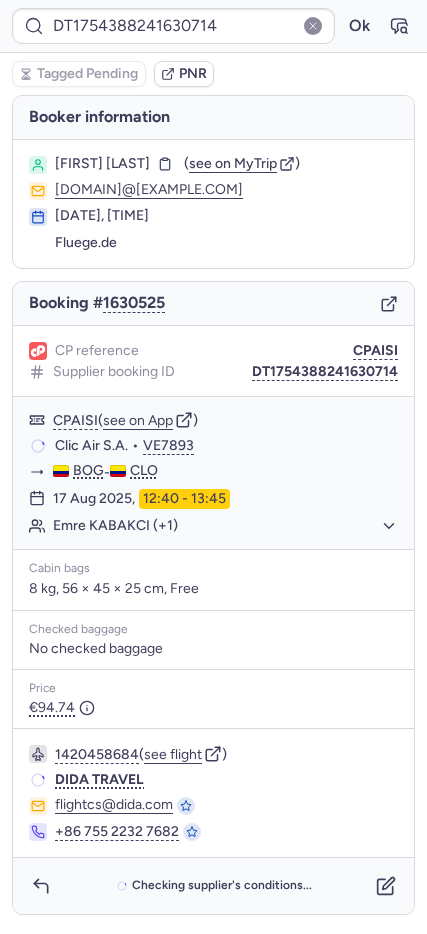 scroll, scrollTop: 0, scrollLeft: 0, axis: both 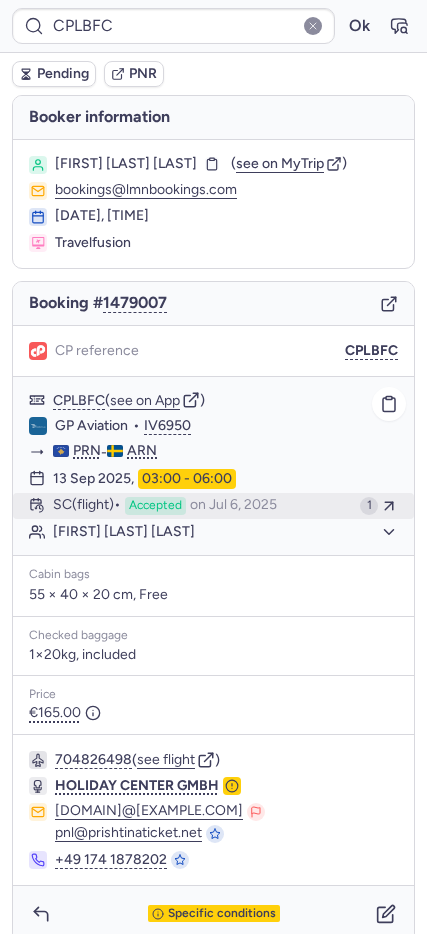 click on "SC   (flight)" at bounding box center [87, 506] 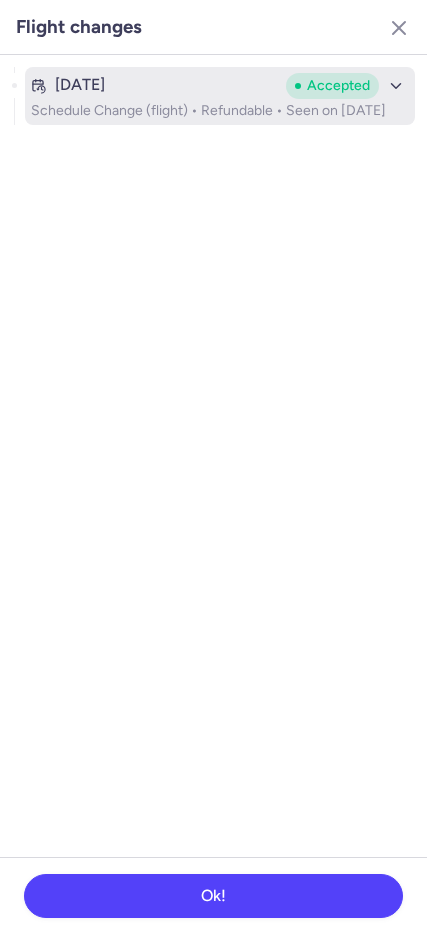 click on "[DATE]" at bounding box center (80, 85) 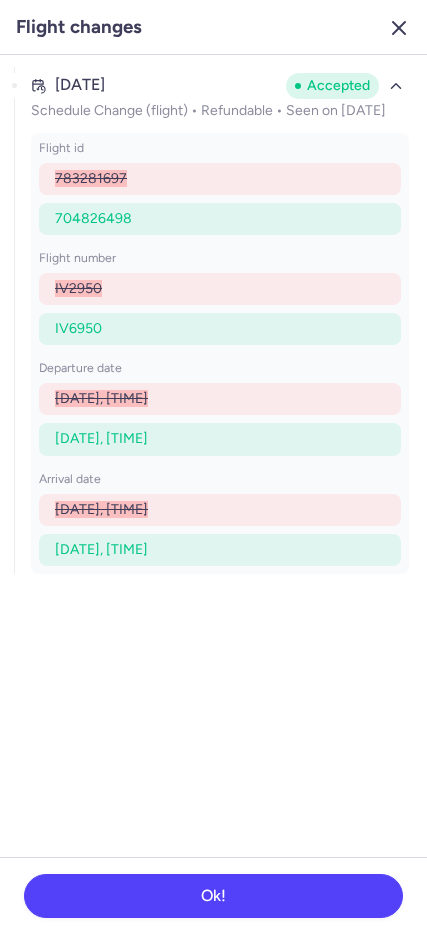 click 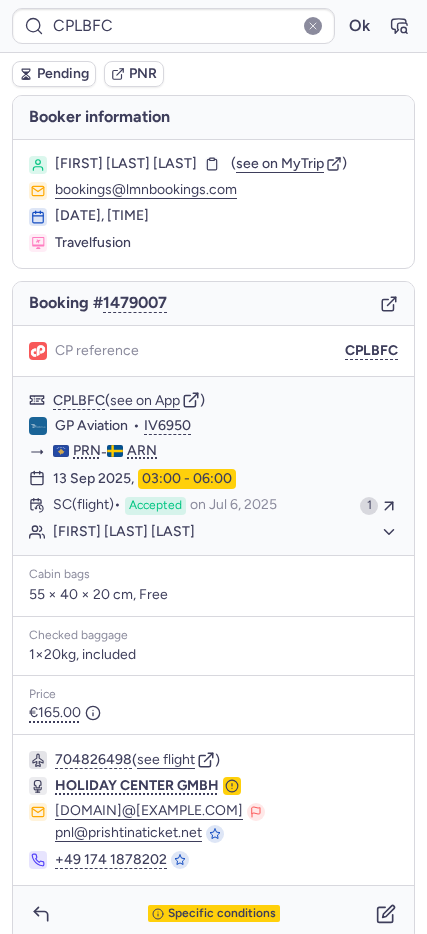 type on "DT1754388241630714" 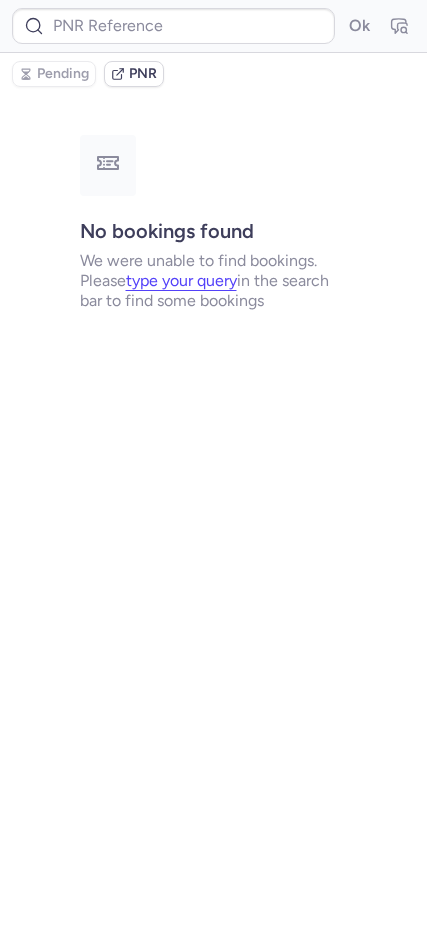 type on "CPLBFC" 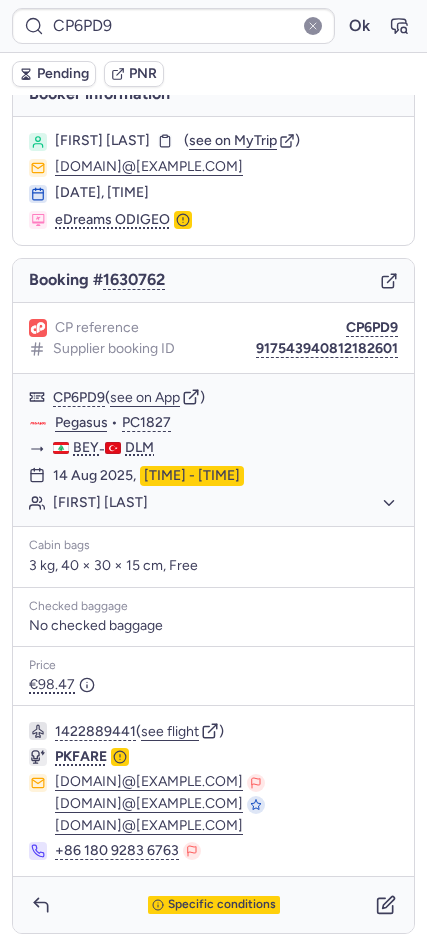 scroll, scrollTop: 35, scrollLeft: 0, axis: vertical 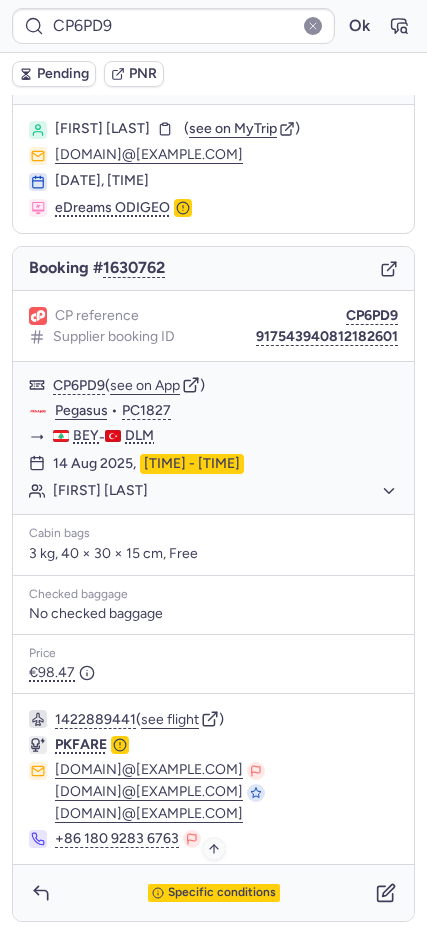 click on "Specific conditions" at bounding box center [214, 893] 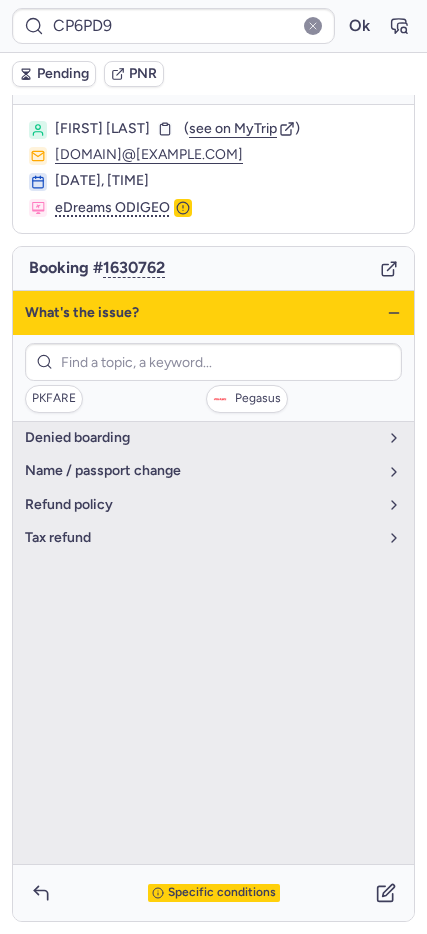 click 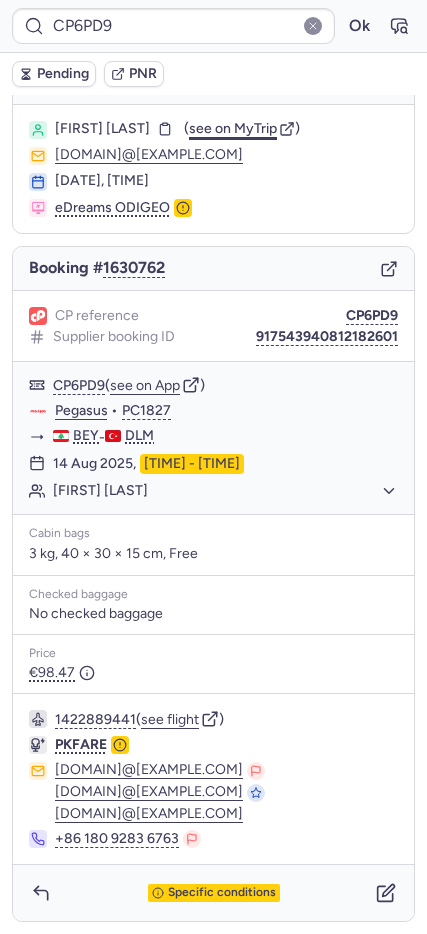 click on "see on MyTrip" at bounding box center (233, 128) 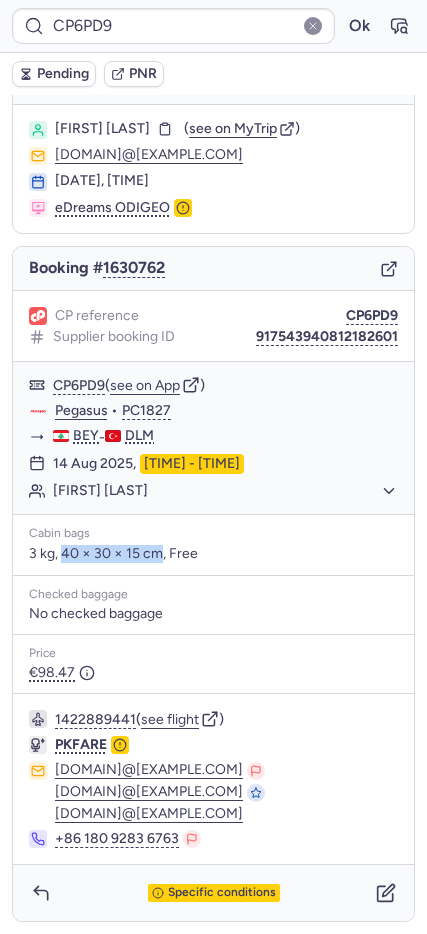 drag, startPoint x: 65, startPoint y: 553, endPoint x: 165, endPoint y: 549, distance: 100.07997 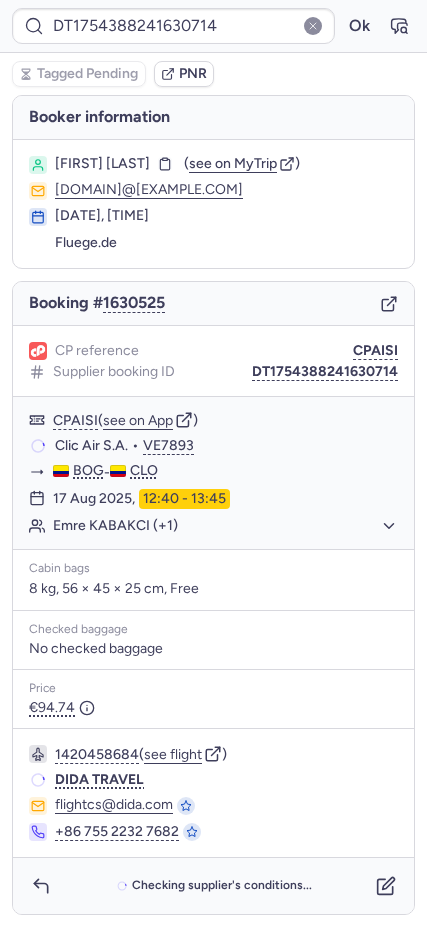 scroll, scrollTop: 0, scrollLeft: 0, axis: both 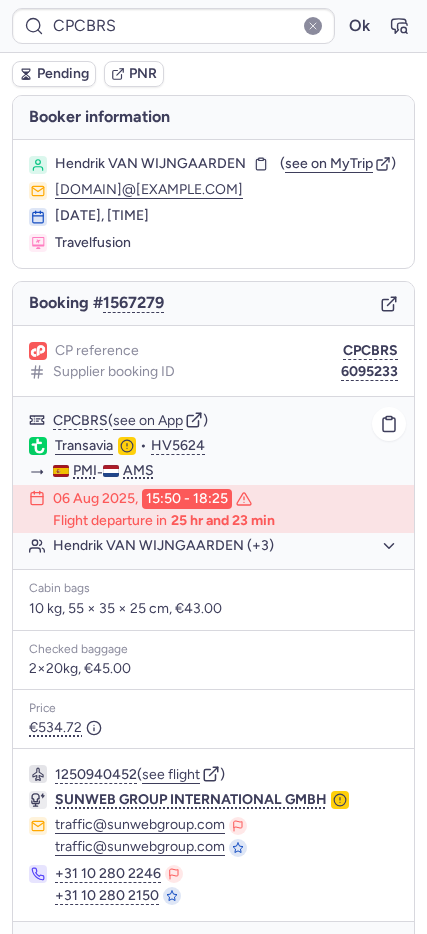 click on "Hendrik VAN WIJNGAARDEN (+3)" 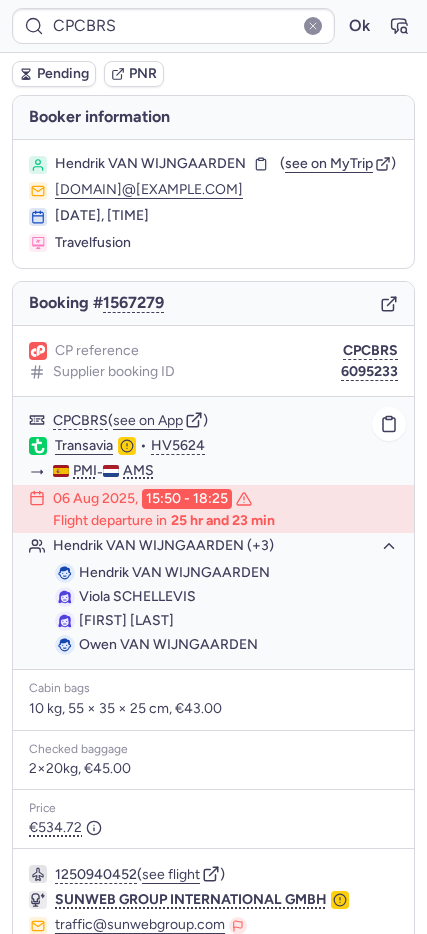 click on "Hendrik VAN WIJNGAARDEN" at bounding box center [174, 572] 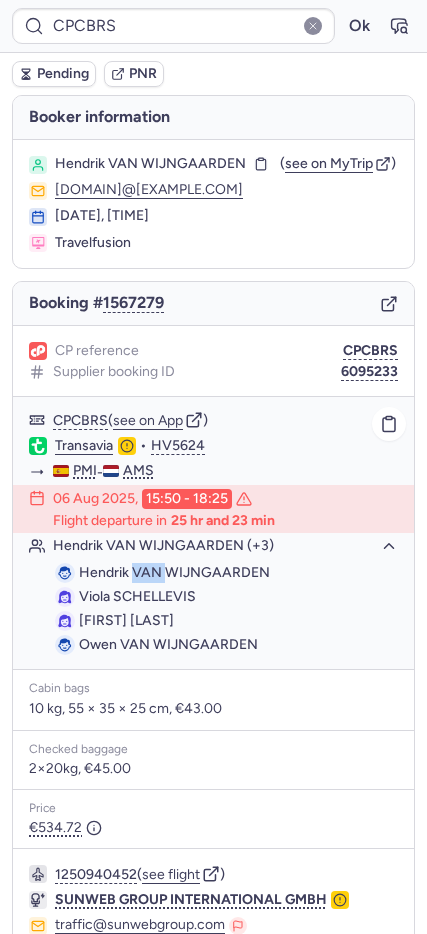 click on "Hendrik VAN WIJNGAARDEN" at bounding box center (174, 572) 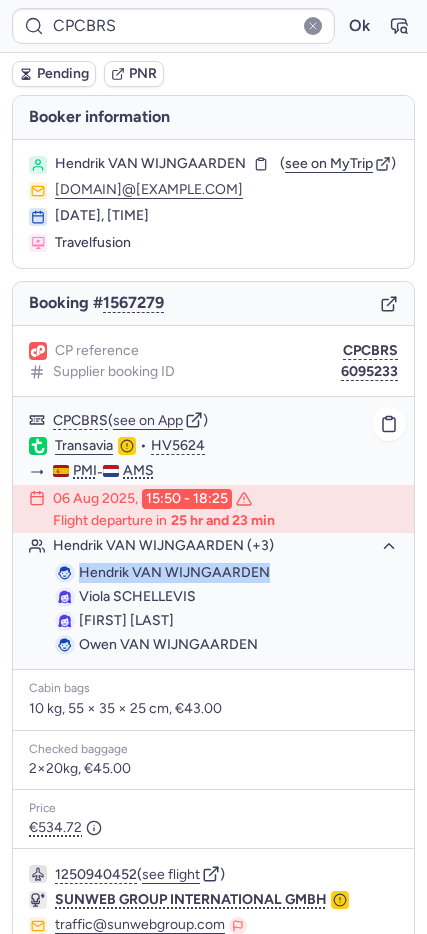 click on "Hendrik VAN WIJNGAARDEN" at bounding box center (174, 572) 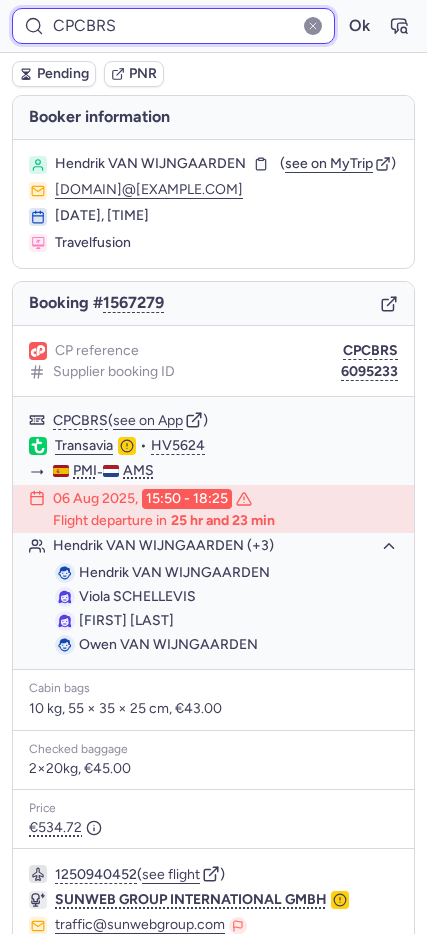click on "CPCBRS" at bounding box center (173, 26) 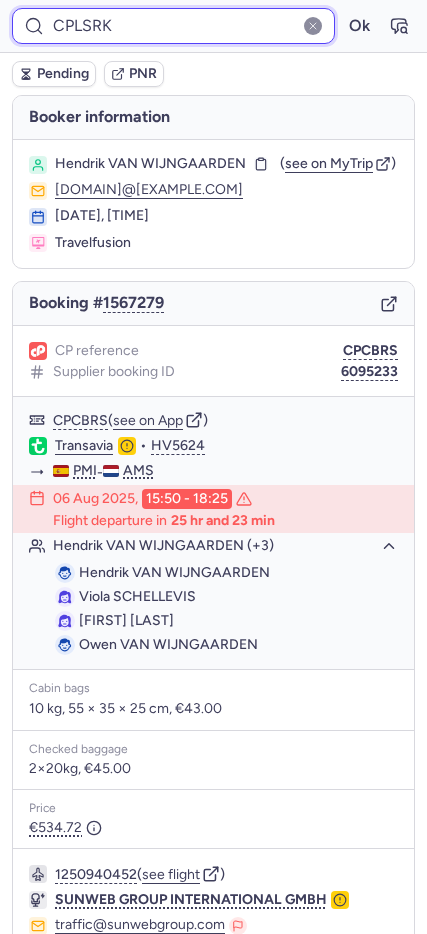 type on "CPLSRK" 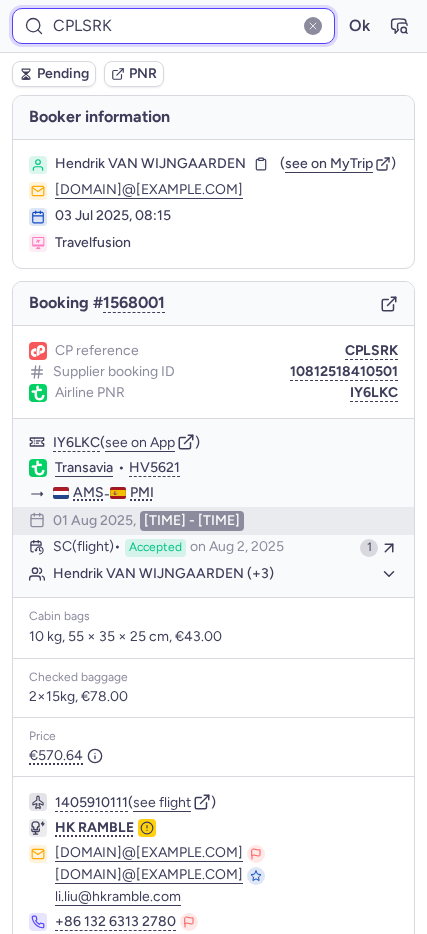 click on "CPLSRK" at bounding box center (173, 26) 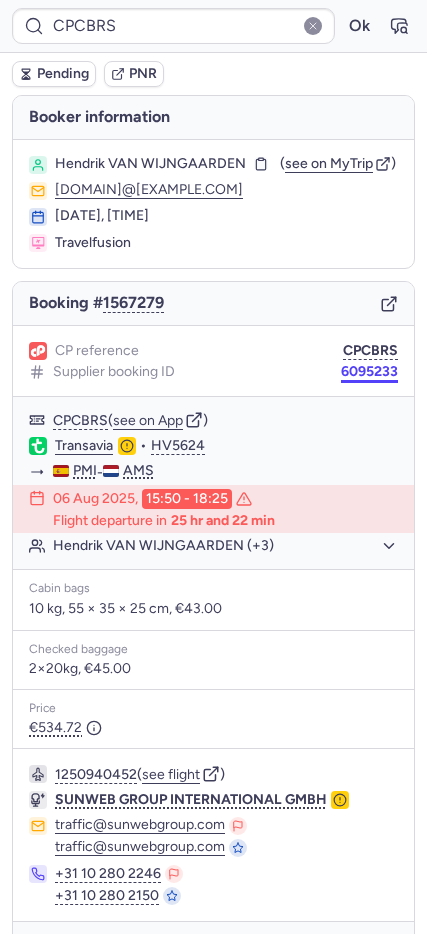 click on "6095233" at bounding box center (369, 372) 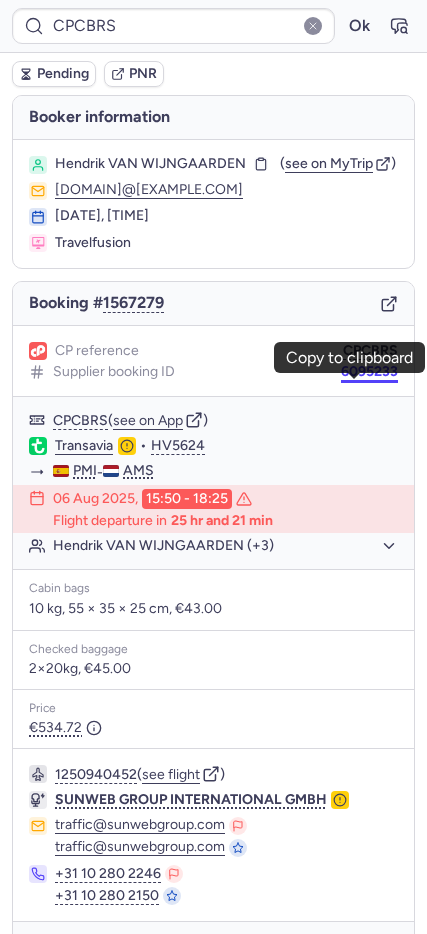 click on "6095233" at bounding box center (369, 372) 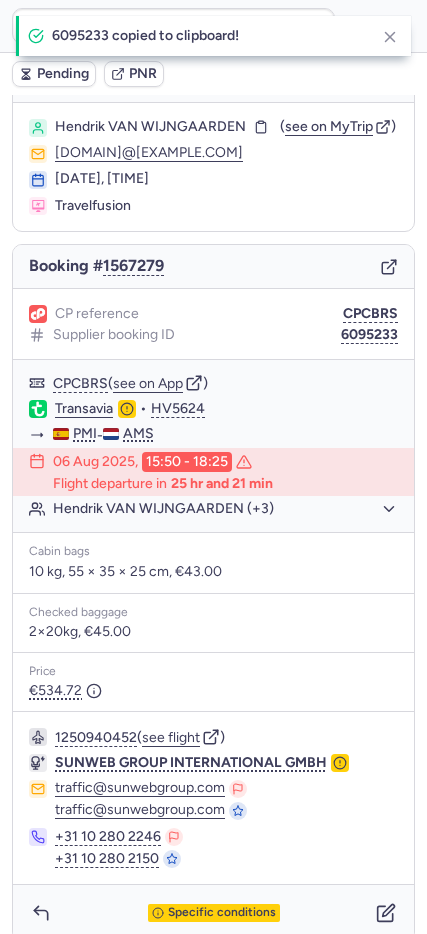 scroll, scrollTop: 71, scrollLeft: 0, axis: vertical 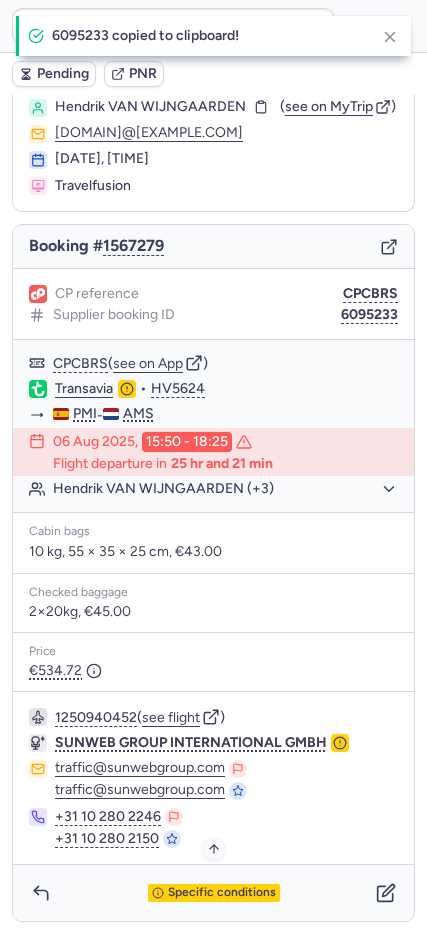 click on "Specific conditions" at bounding box center [222, 893] 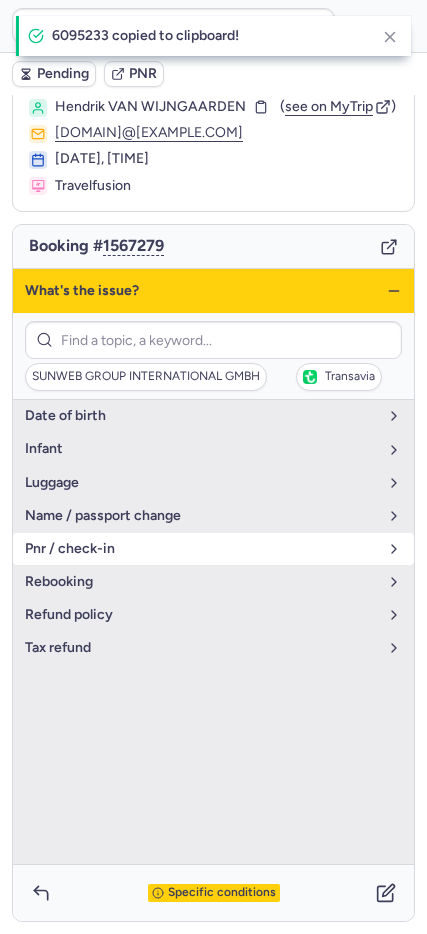 click on "pnr / check-in" at bounding box center [213, 549] 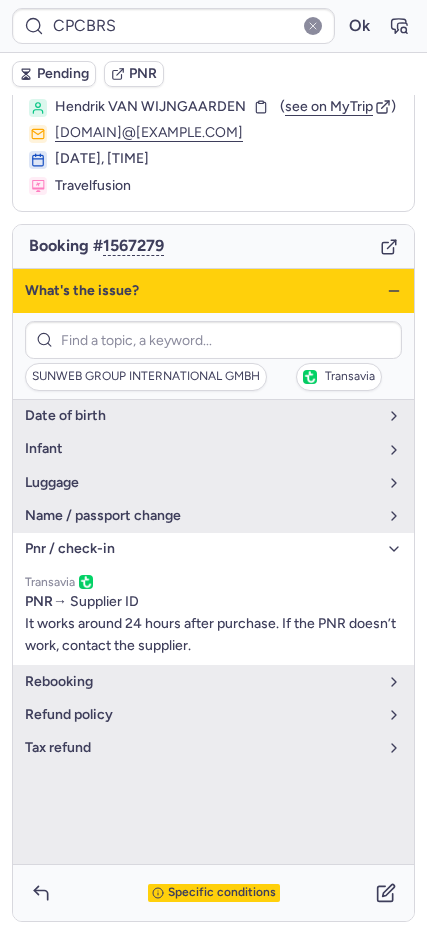 click 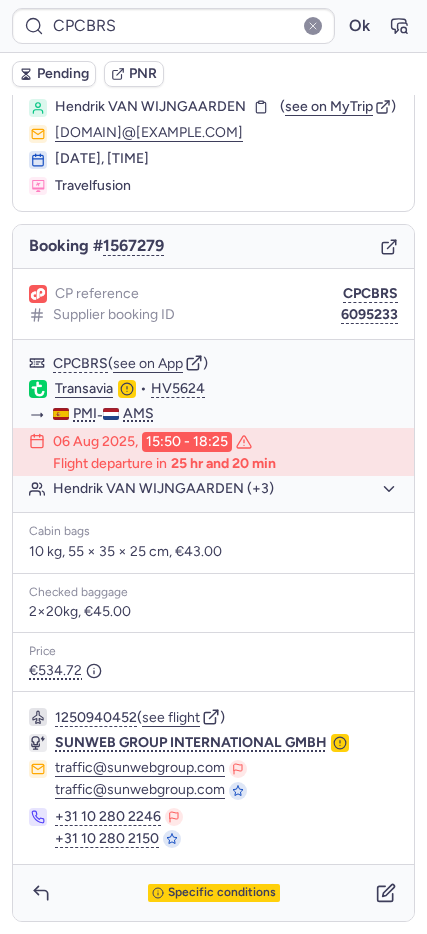 type on "DT1754388241630714" 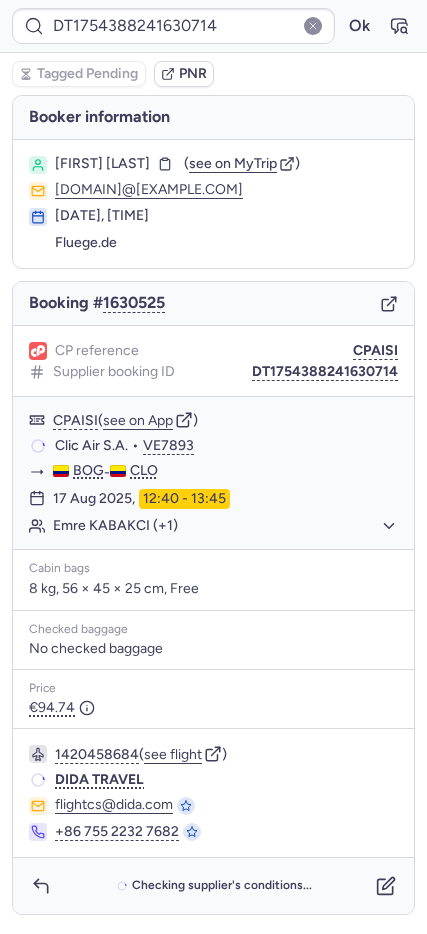 scroll, scrollTop: 0, scrollLeft: 0, axis: both 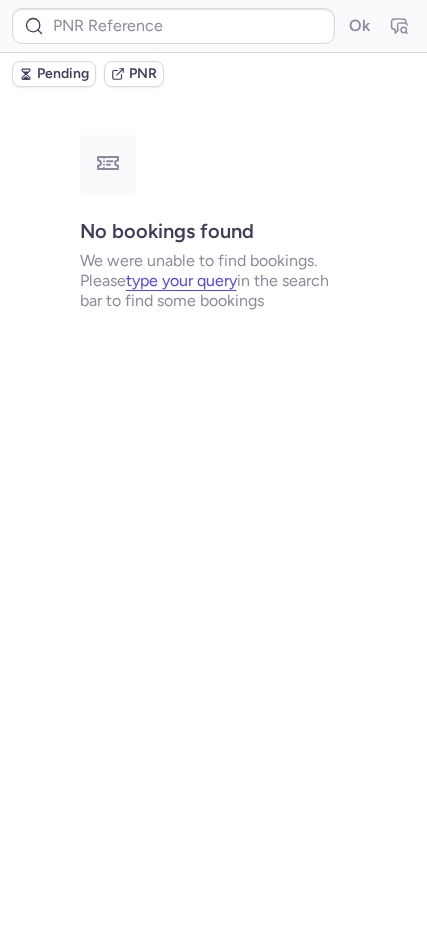 type on "CPWZQS" 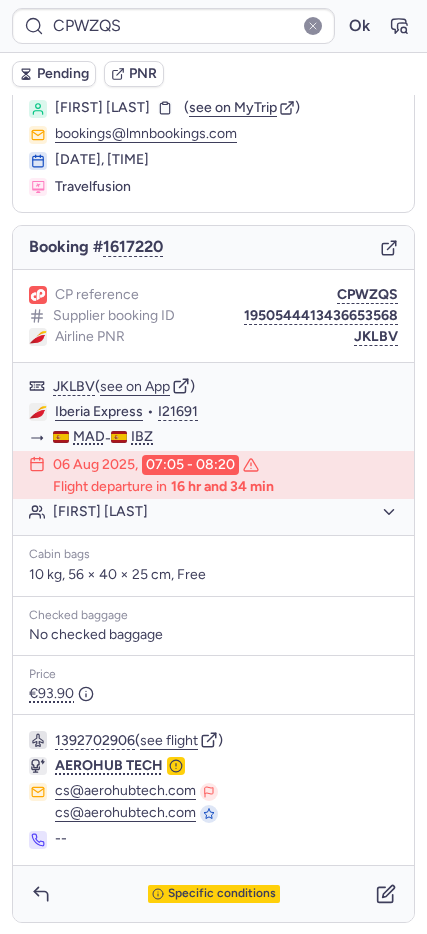 scroll, scrollTop: 57, scrollLeft: 0, axis: vertical 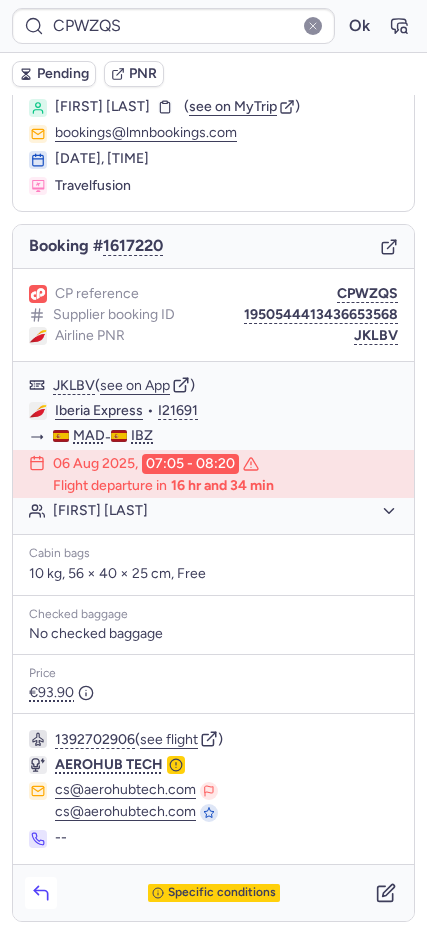click 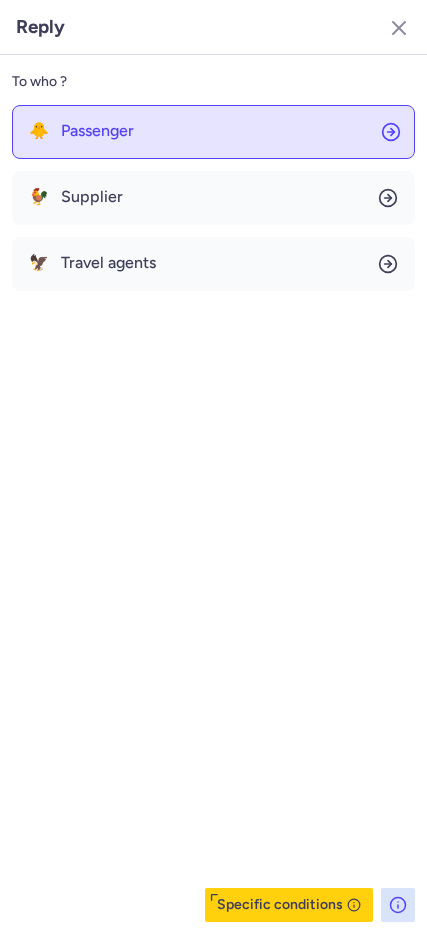 click on "🐥 Passenger" 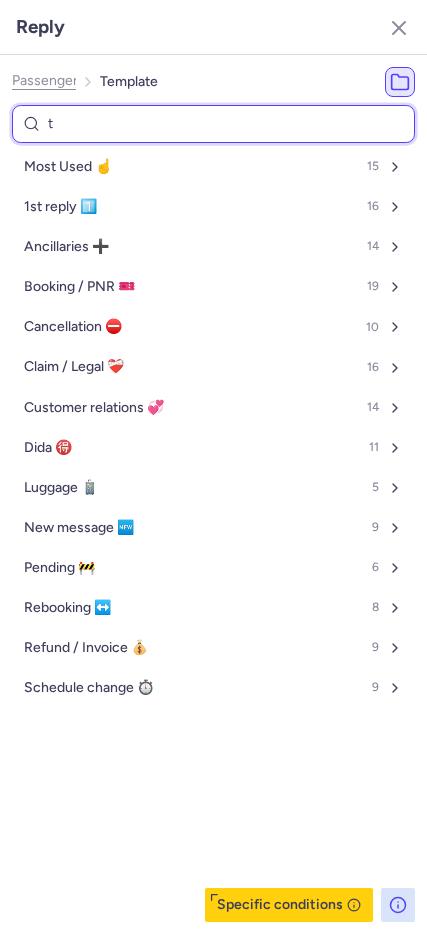 type on "tp" 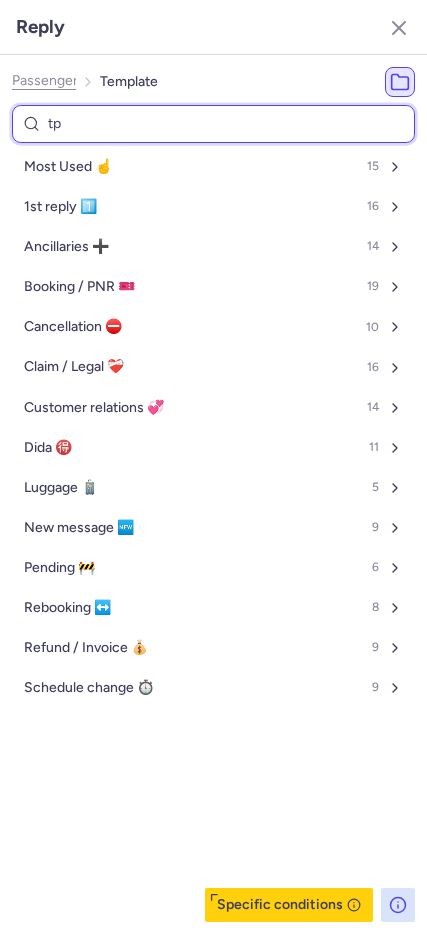 select on "en" 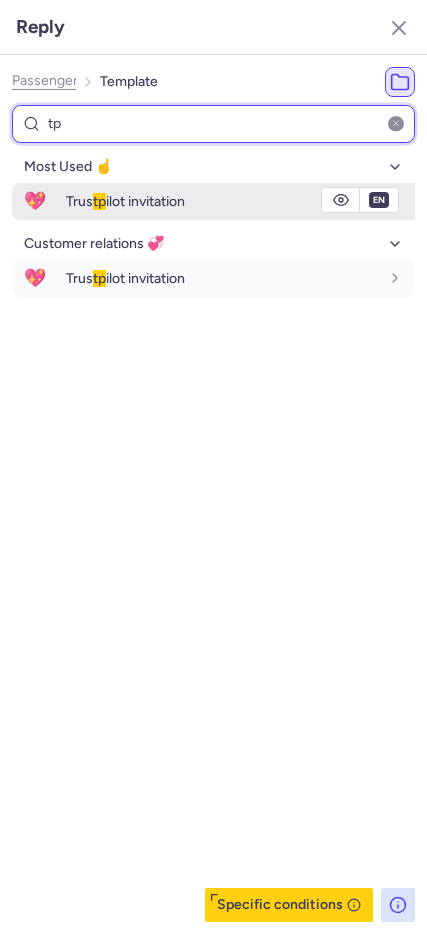 type on "tp" 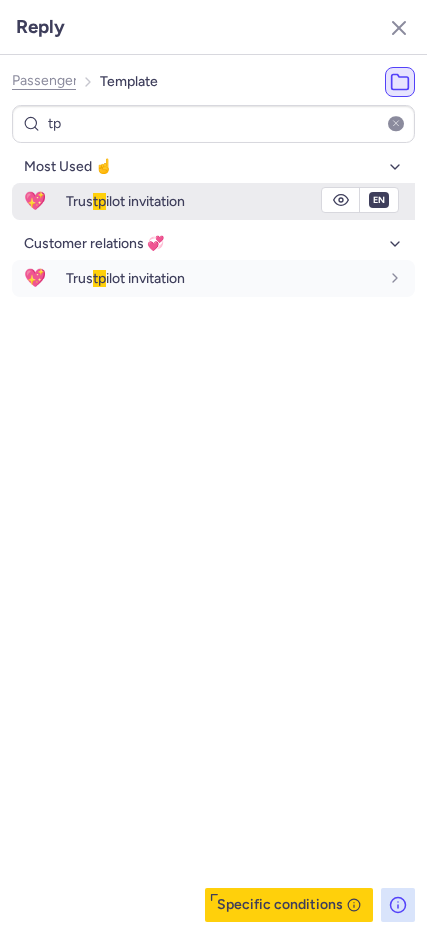 click on "💖" at bounding box center (35, 201) 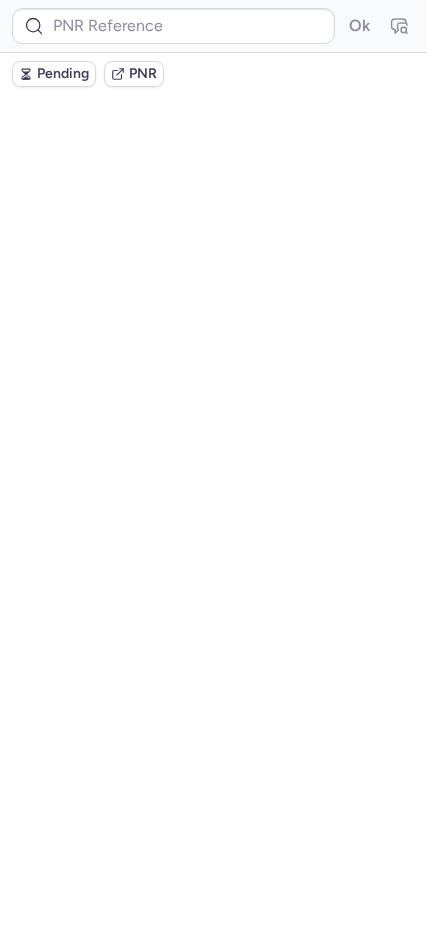 scroll, scrollTop: 0, scrollLeft: 0, axis: both 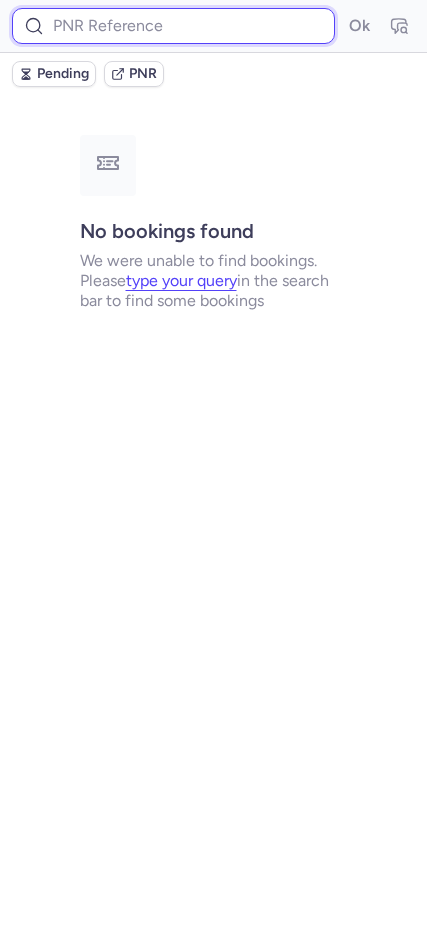 click at bounding box center [173, 26] 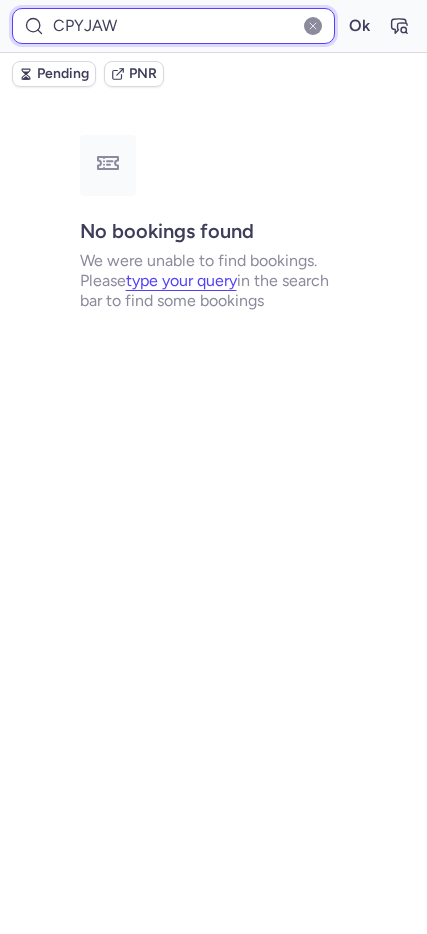 type on "CPYJAW" 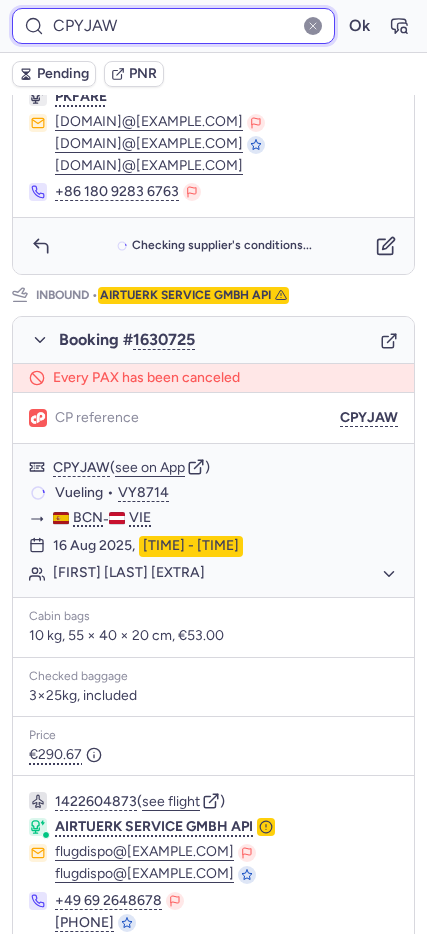 scroll, scrollTop: 901, scrollLeft: 0, axis: vertical 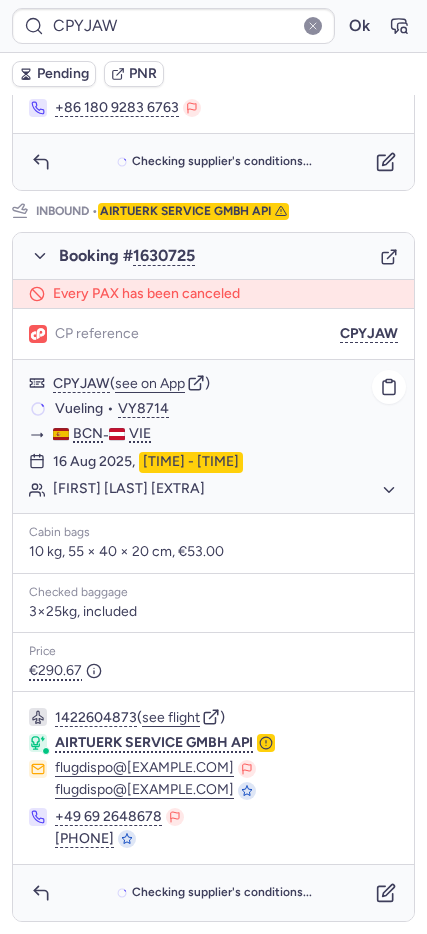 click on "[FIRST] [LAST] [EXTRA]" 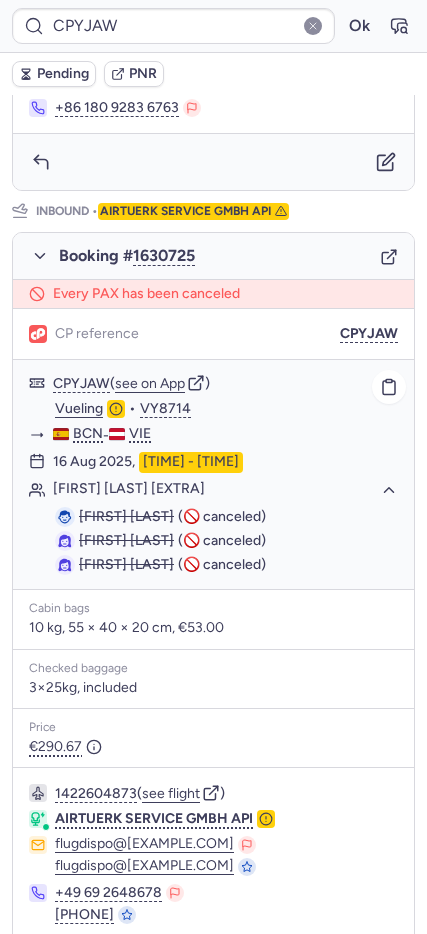 drag, startPoint x: 81, startPoint y: 512, endPoint x: 235, endPoint y: 568, distance: 163.8658 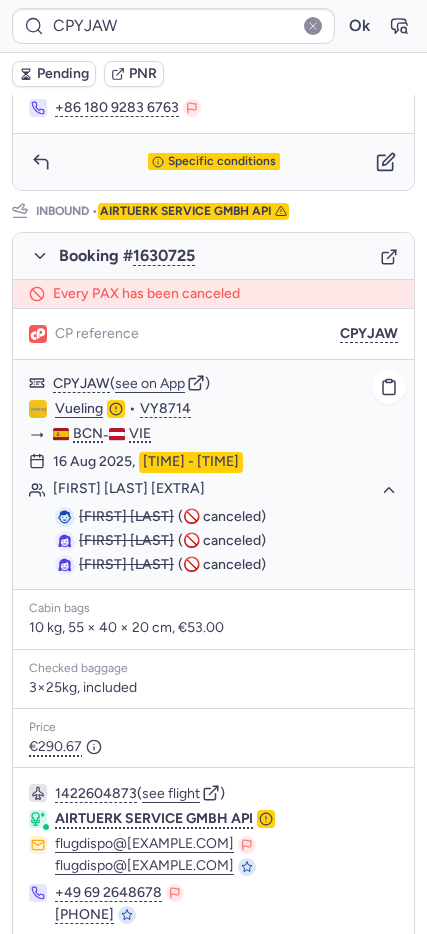 copy on "[FIRST] [LAST] [FIRST] [LAST] [FIRST] [LAST]" 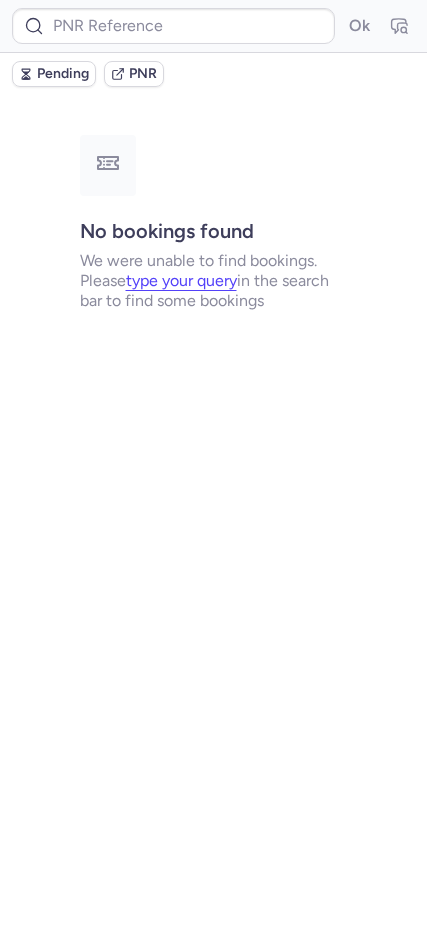 scroll, scrollTop: 0, scrollLeft: 0, axis: both 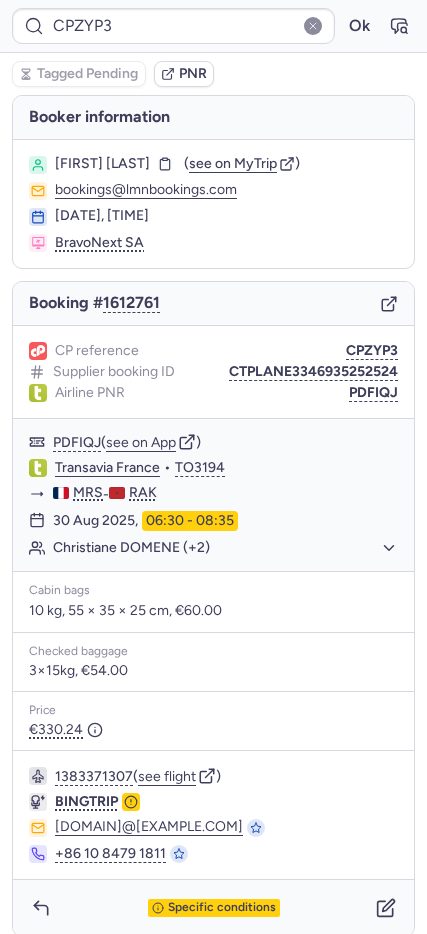 type on "DT1754388241630714" 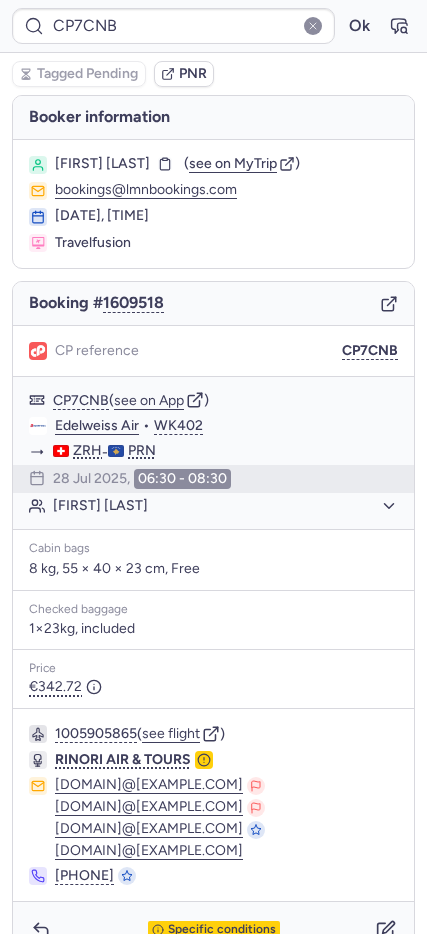 type on "CPF8PD" 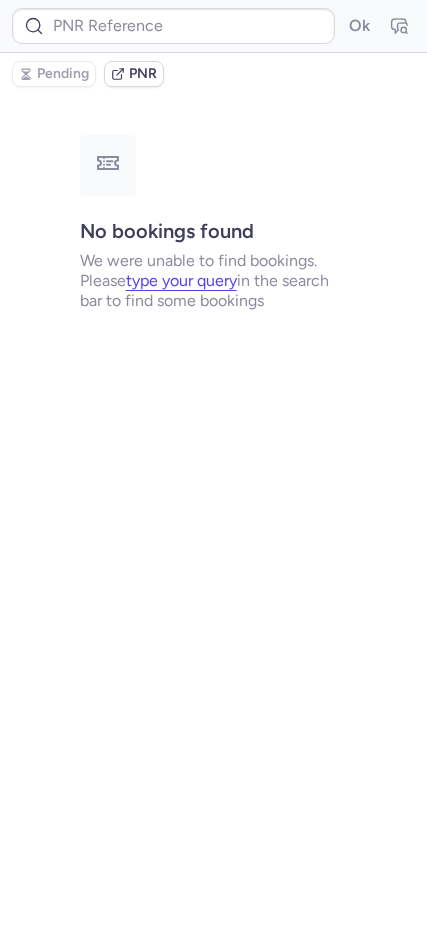 type on "CPONNZ" 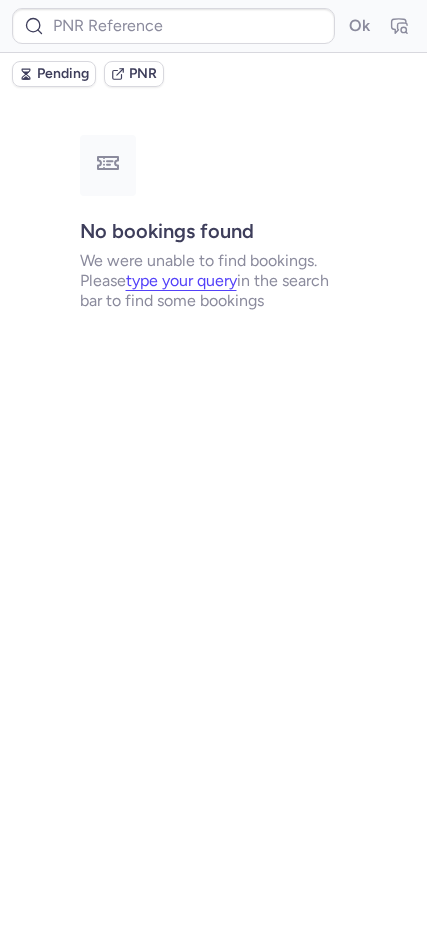 type on "CPWLOL" 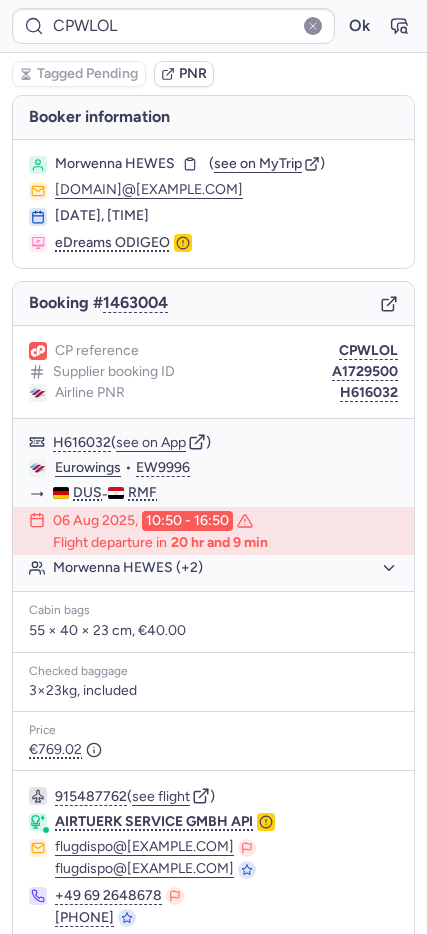 type 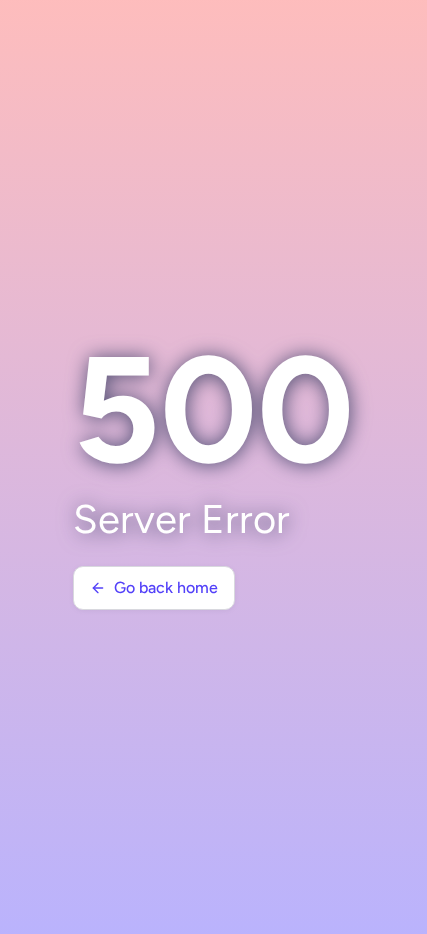 scroll, scrollTop: 0, scrollLeft: 0, axis: both 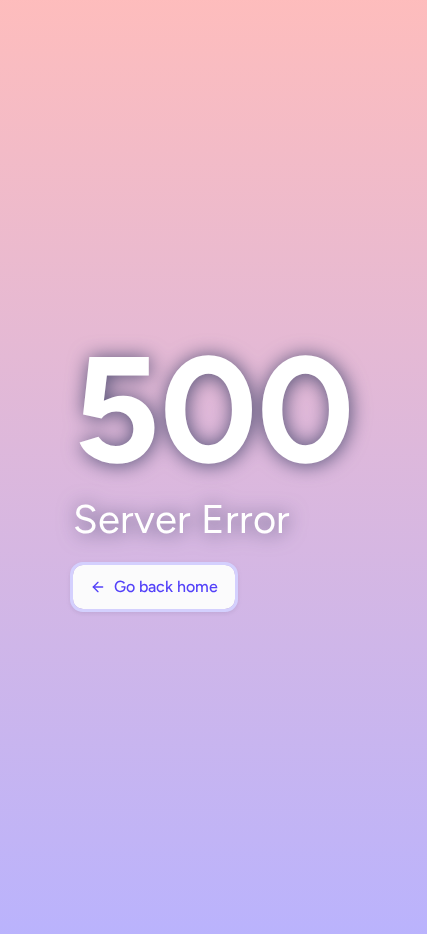 click on "Go back home" at bounding box center [154, 587] 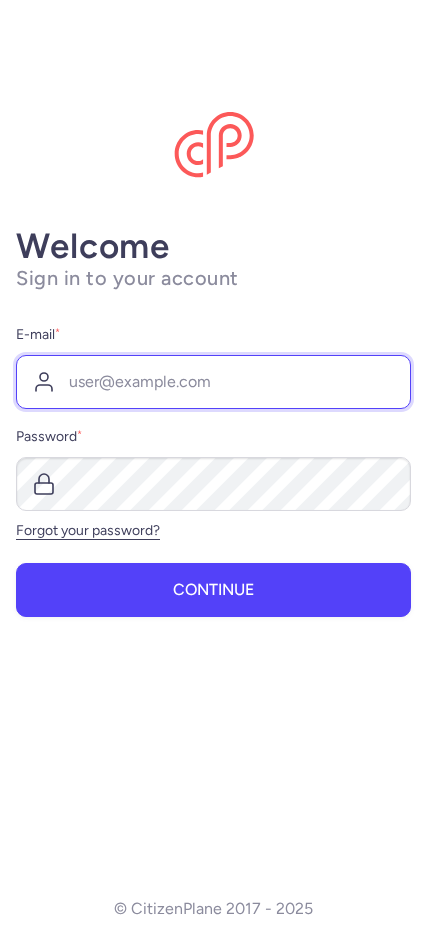 click on "E-mail  *" at bounding box center (213, 382) 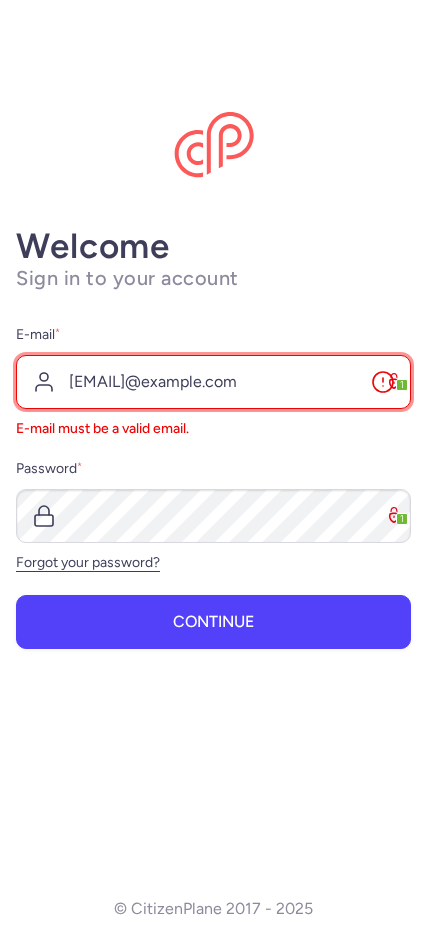 type on "gkaduru@citizenplane.com" 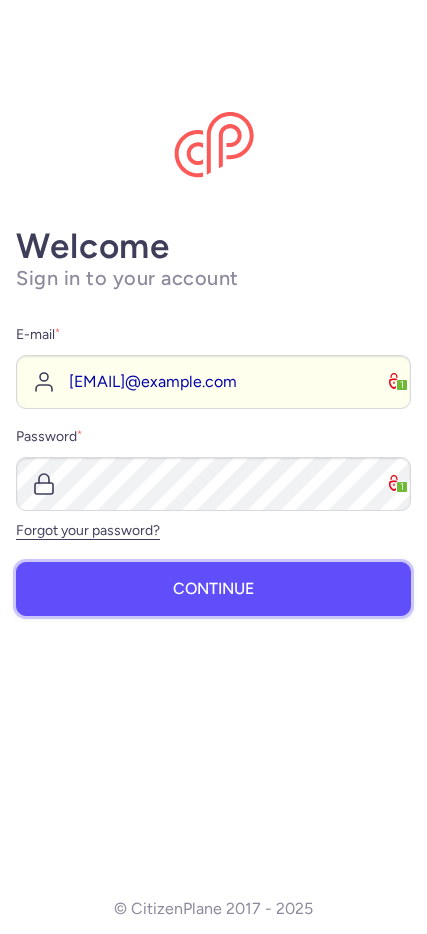 click on "Continue" at bounding box center (213, 589) 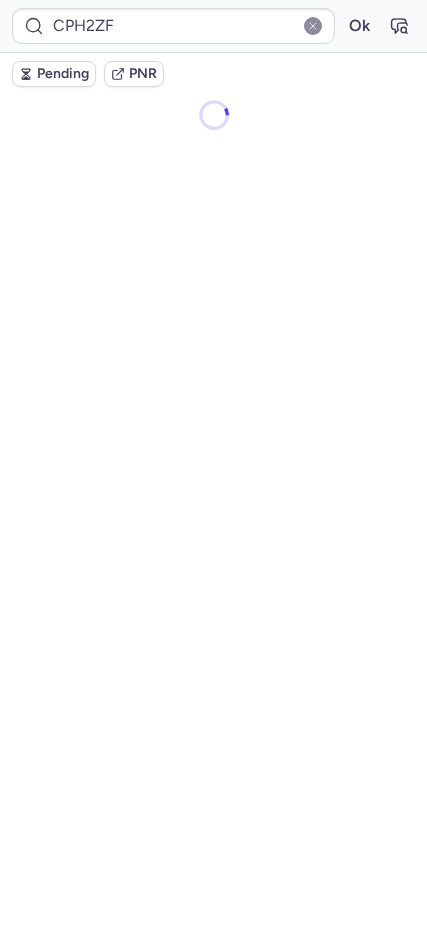 scroll, scrollTop: 0, scrollLeft: 0, axis: both 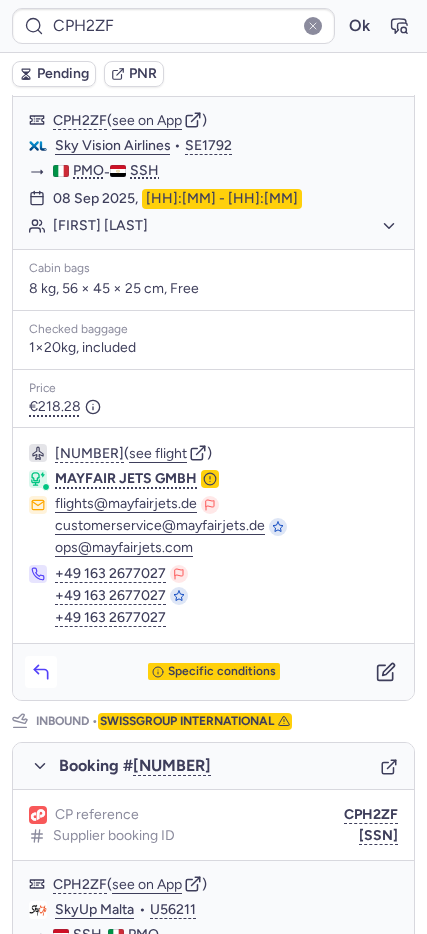 click 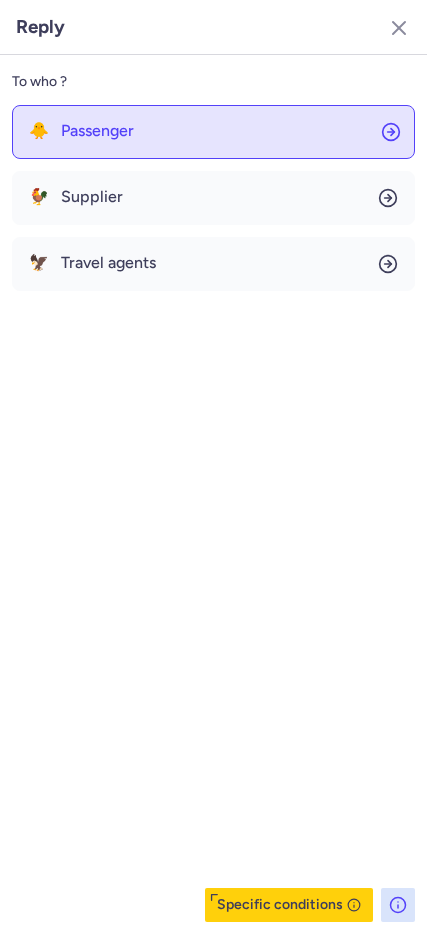 click on "🐥 Passenger" 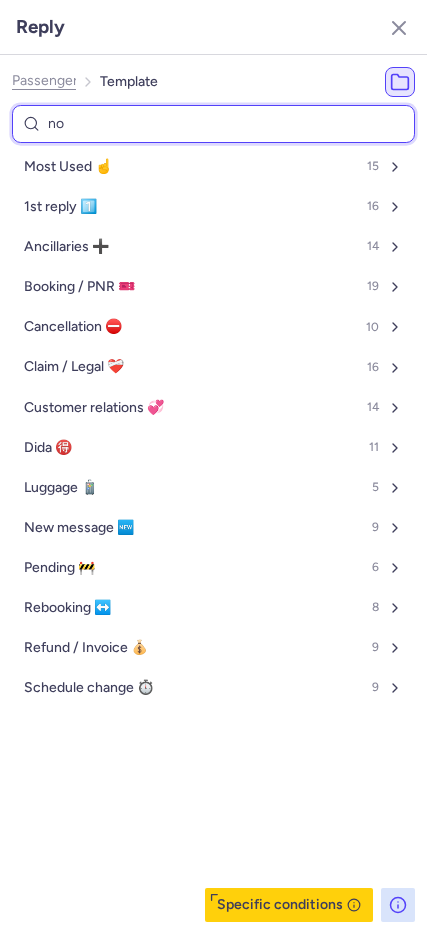 type on "non" 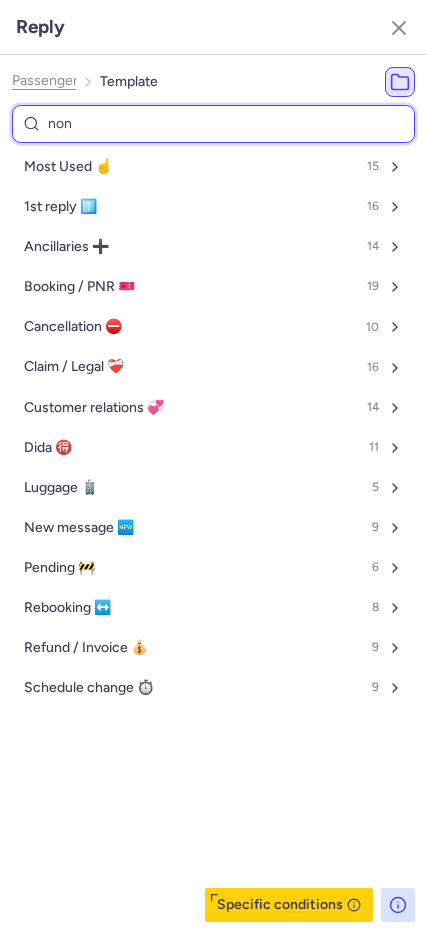 select on "en" 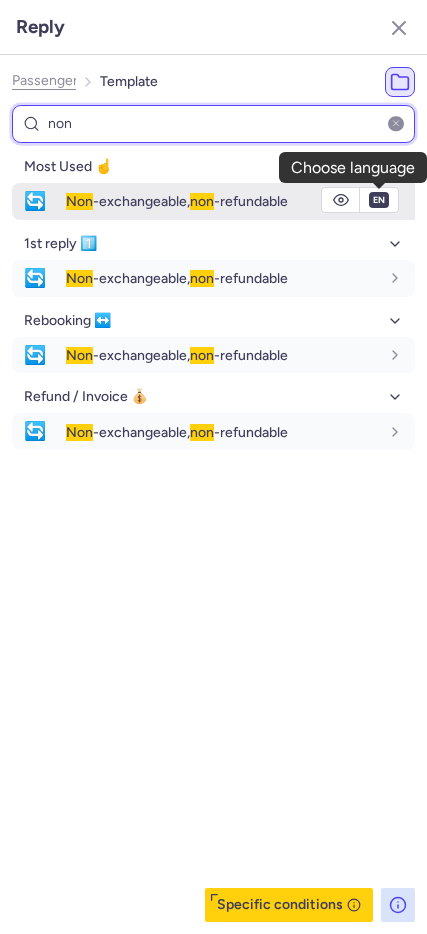 type on "non" 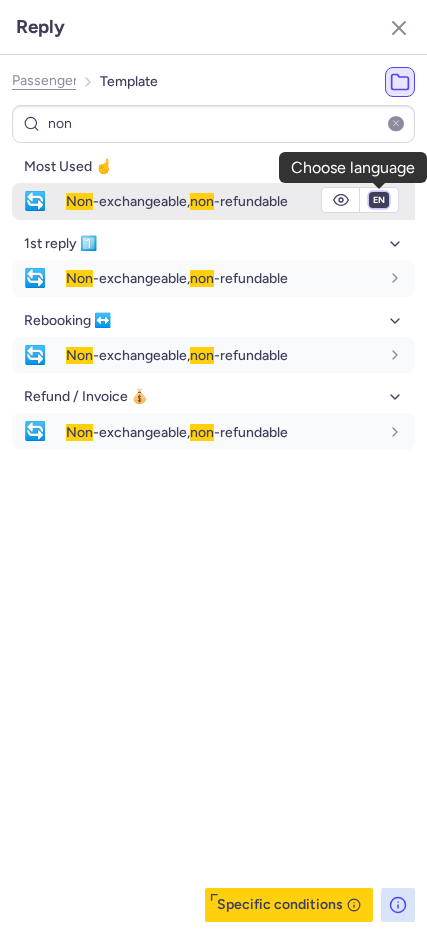 click on "fr en de nl pt es it ru" at bounding box center [379, 200] 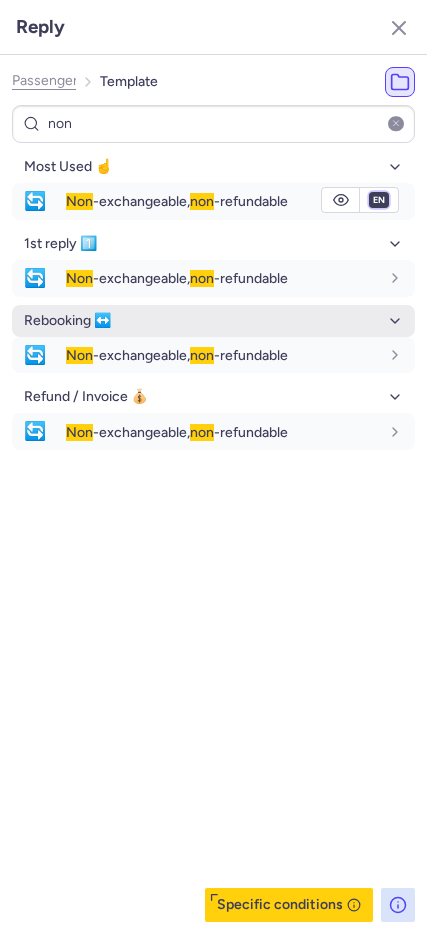 select on "it" 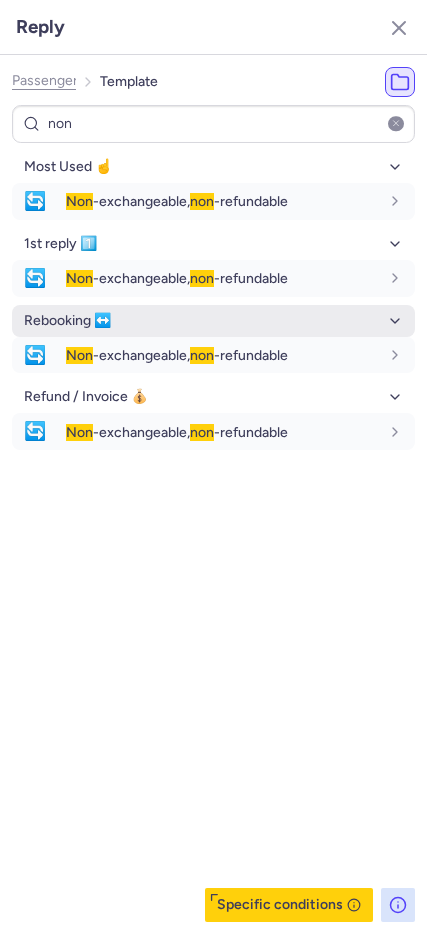 click on "fr en de nl pt es it ru" at bounding box center [379, 200] 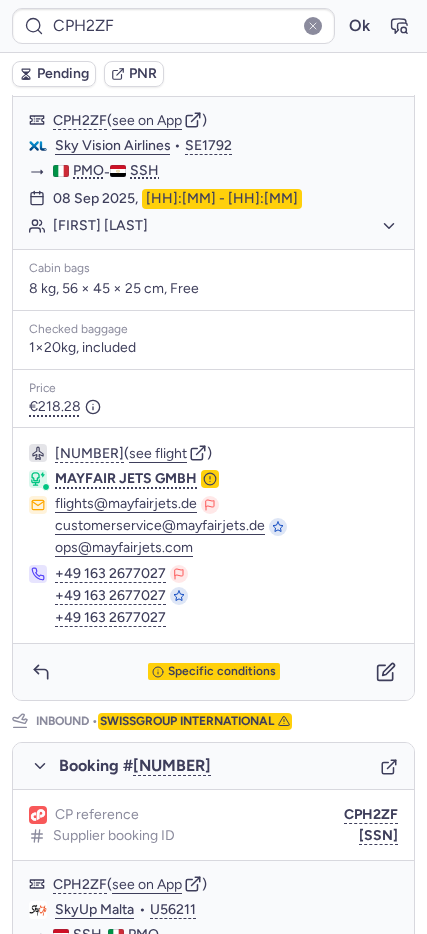 type on "CPRLAG" 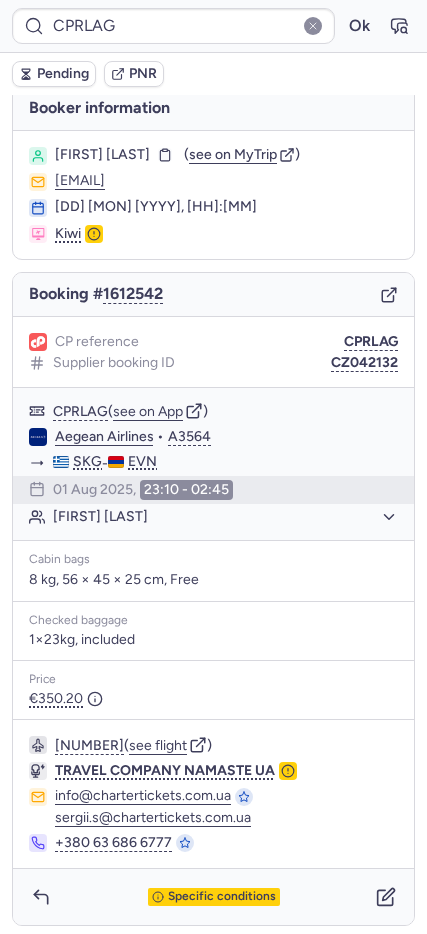 scroll, scrollTop: 13, scrollLeft: 0, axis: vertical 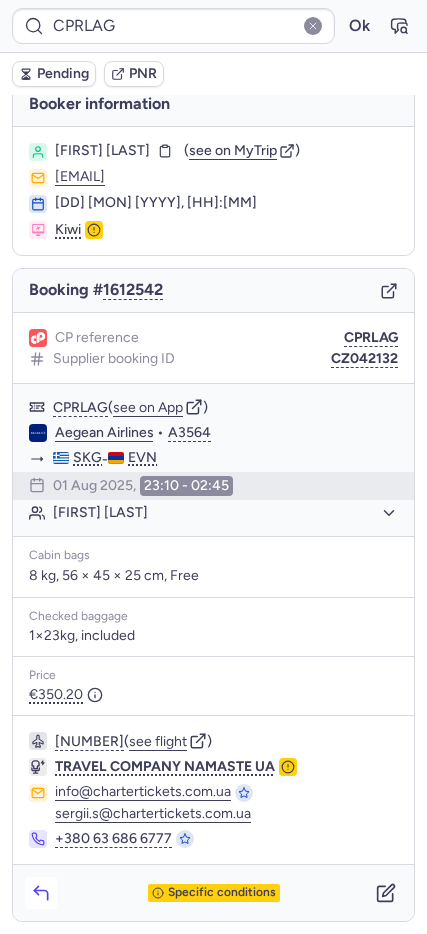 click 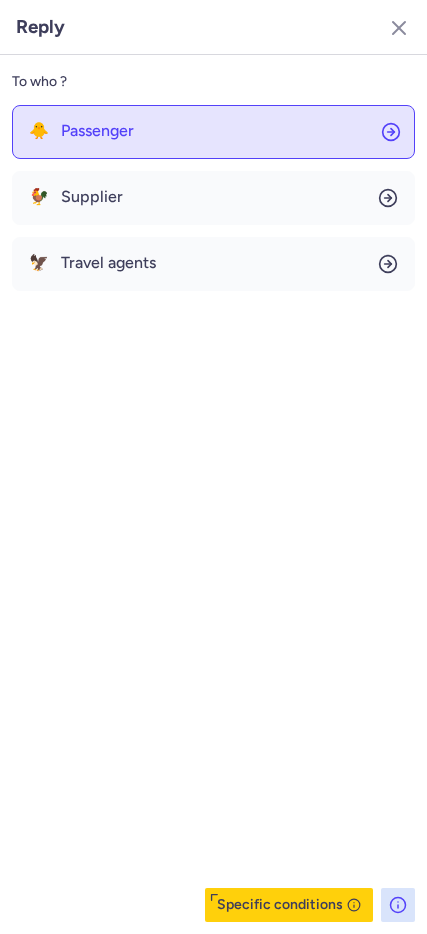 click on "Passenger" at bounding box center [97, 131] 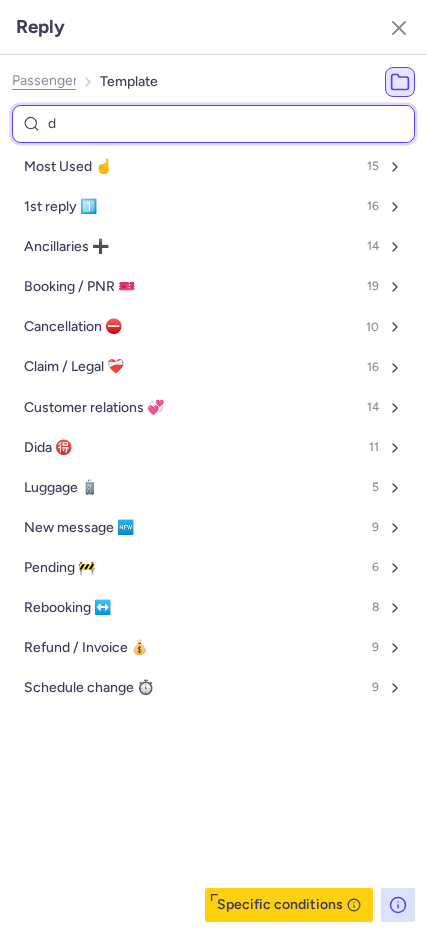 type on "de" 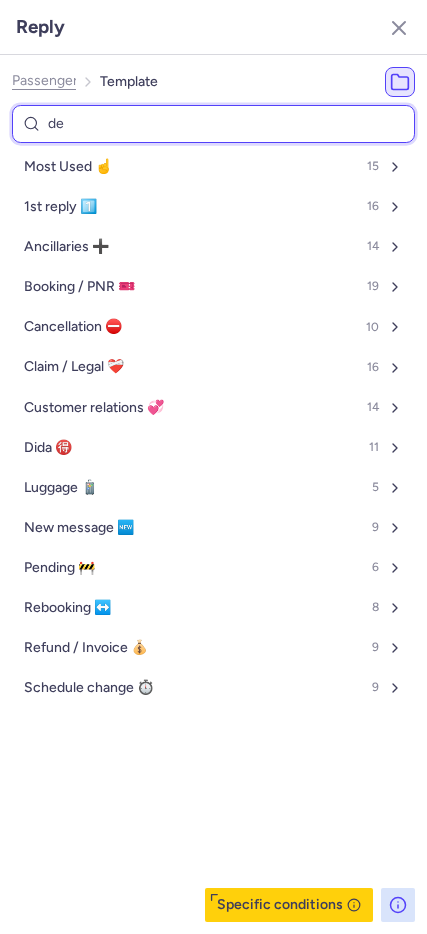 select on "en" 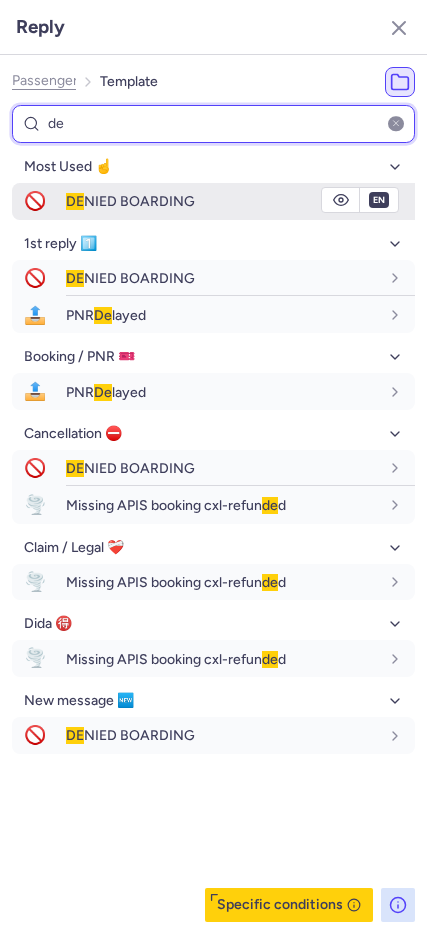 type on "de" 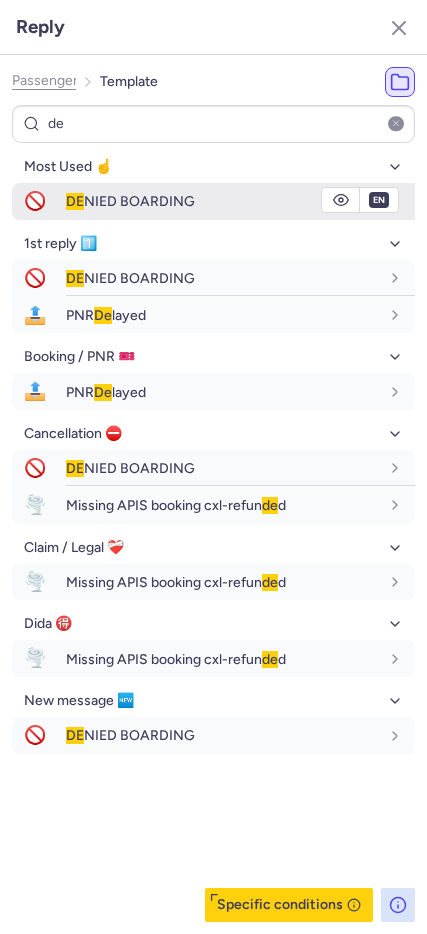 click on "DE NIED BOARDING" at bounding box center [130, 201] 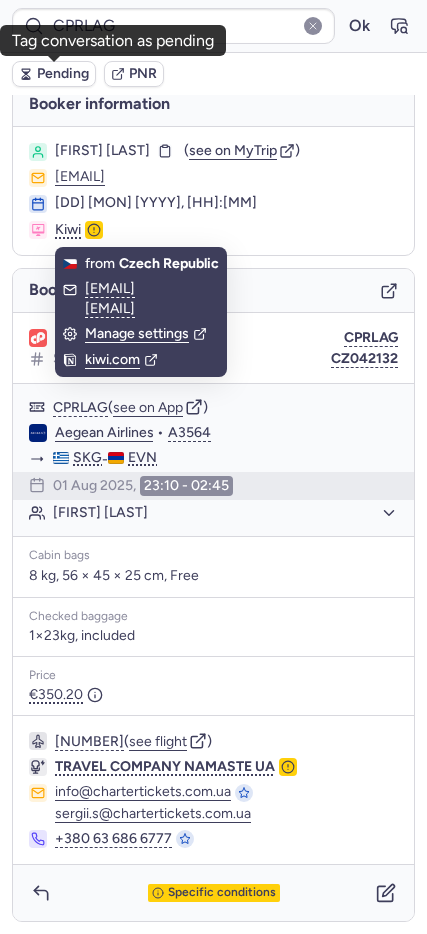 click on "Pending" at bounding box center [63, 74] 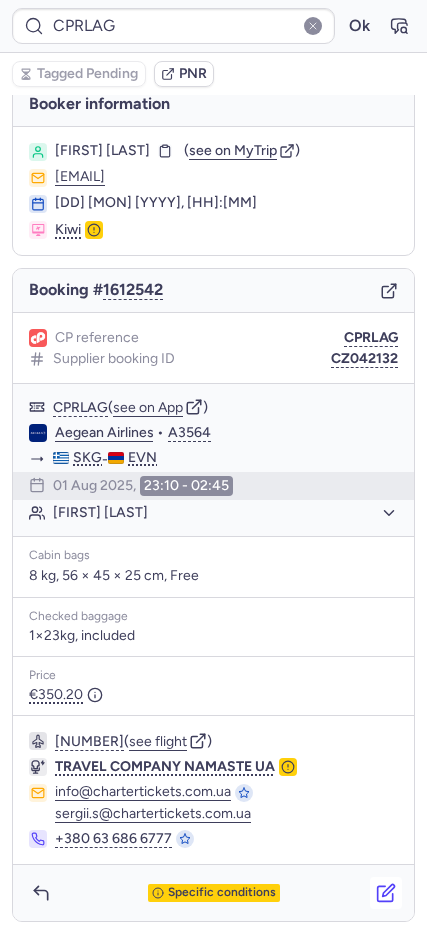 click 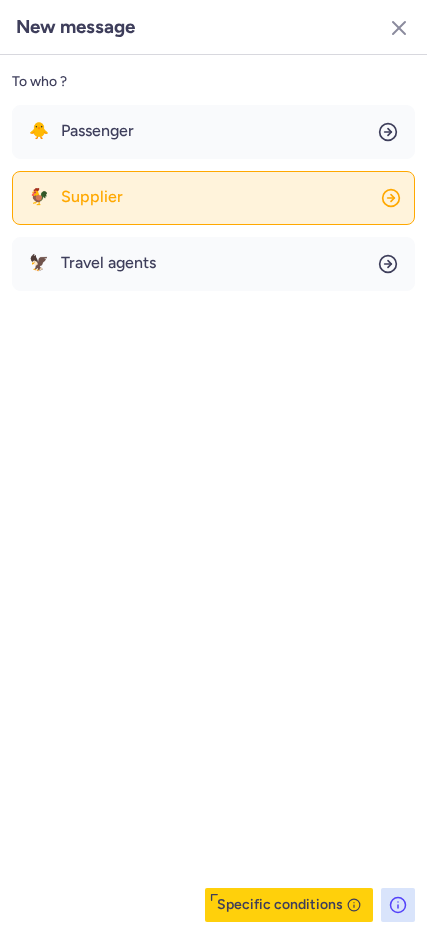 click on "🐓 Supplier" 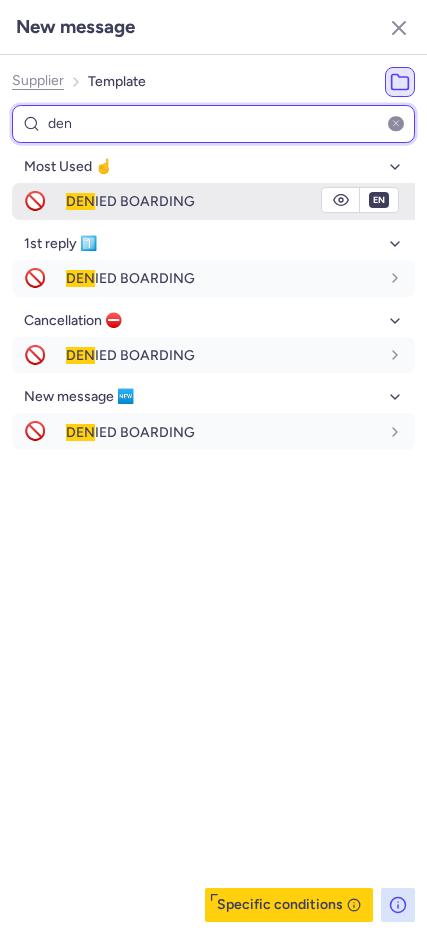type on "den" 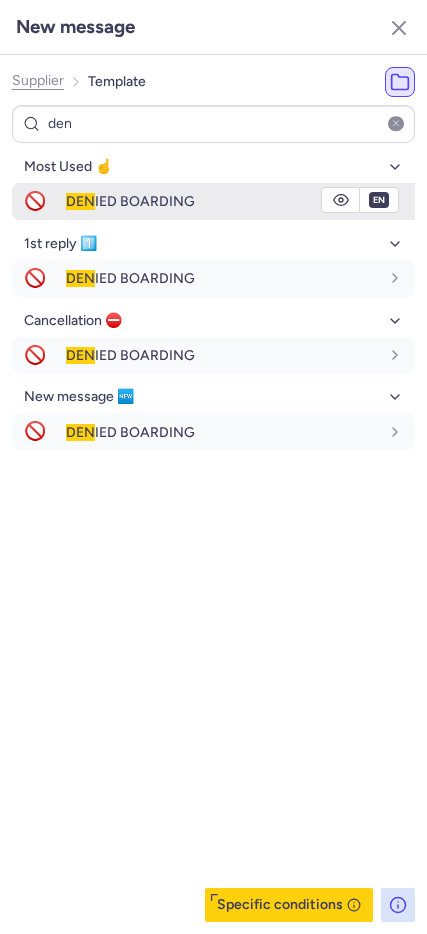click on "DEN IED BOARDING" at bounding box center [130, 201] 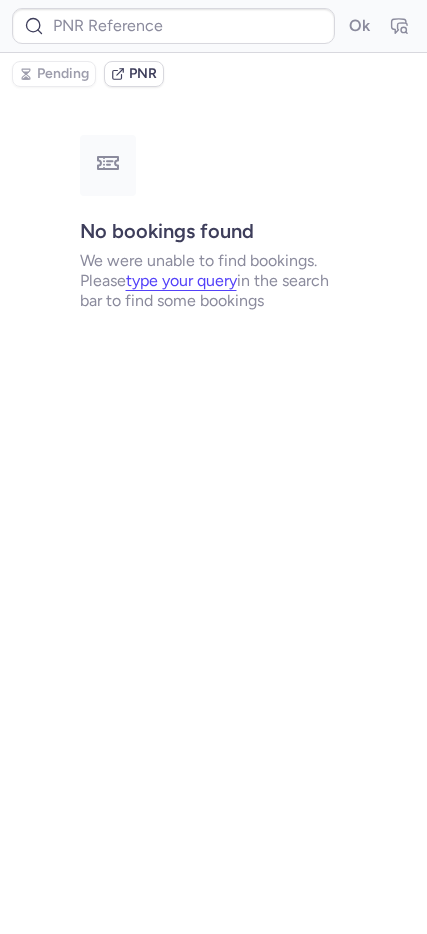 scroll, scrollTop: 0, scrollLeft: 0, axis: both 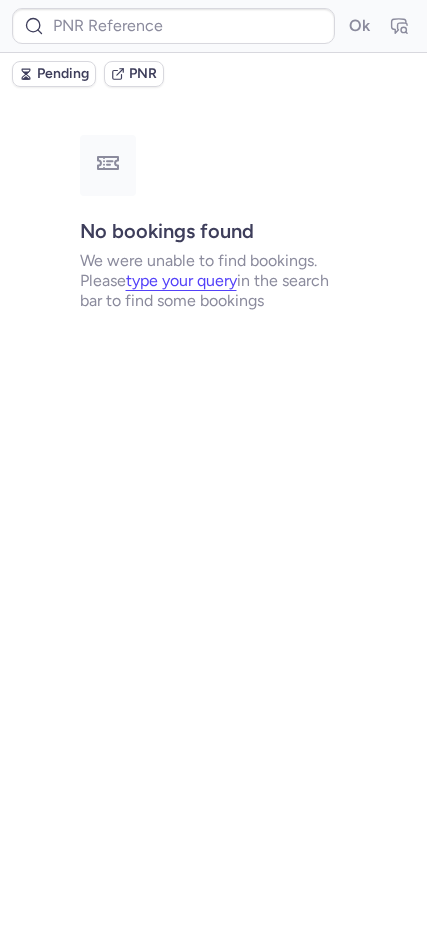 type on "CPRLAG" 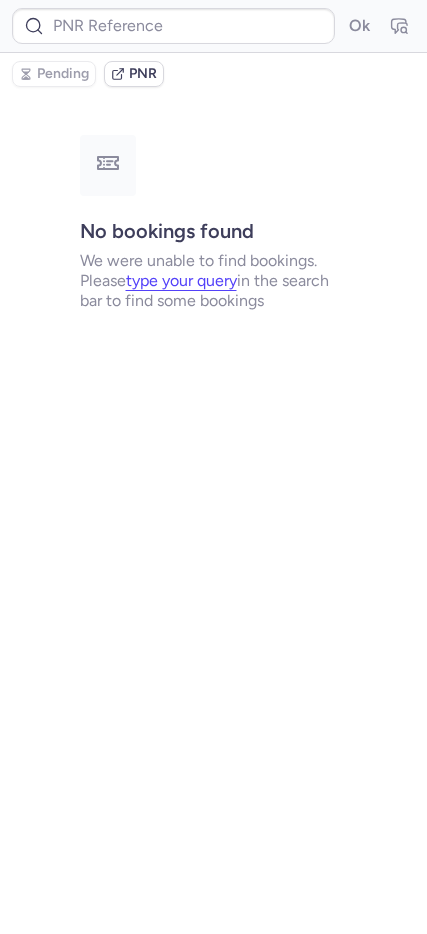 type on "CPH2ZF" 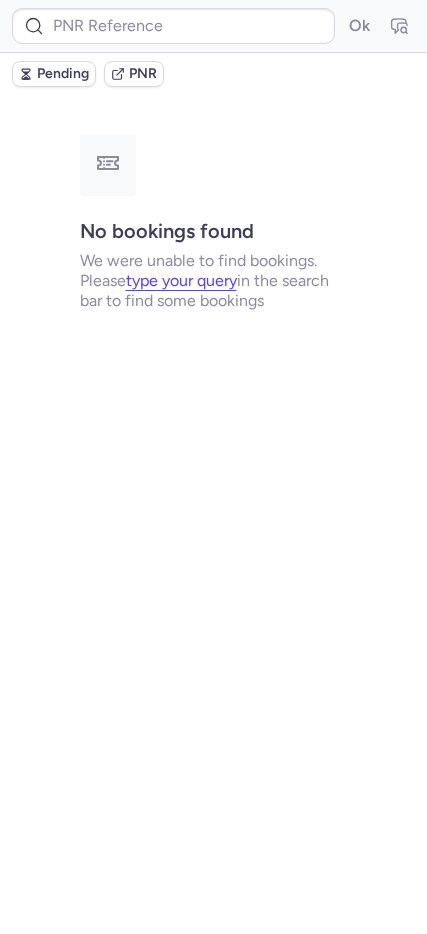 type on "CPRLAG" 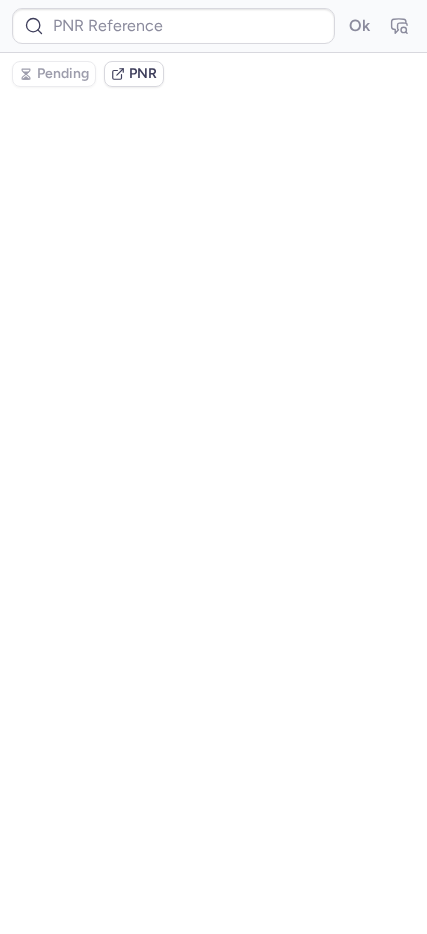 scroll, scrollTop: 0, scrollLeft: 0, axis: both 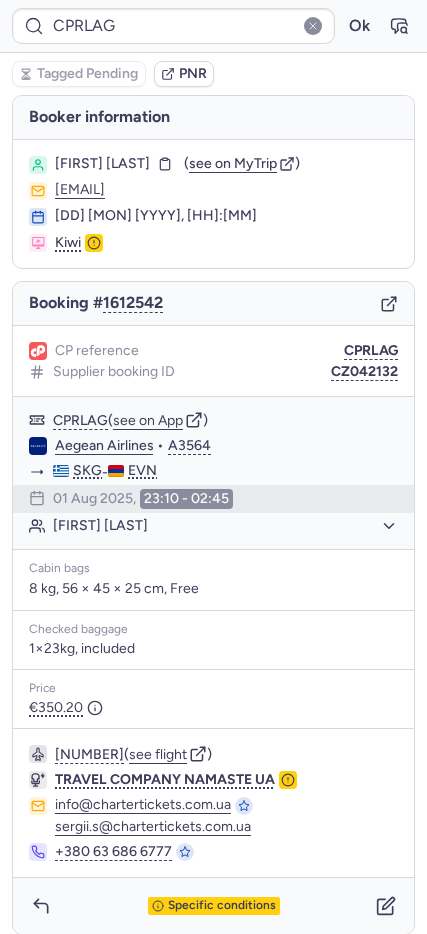 type on "CPPXS3" 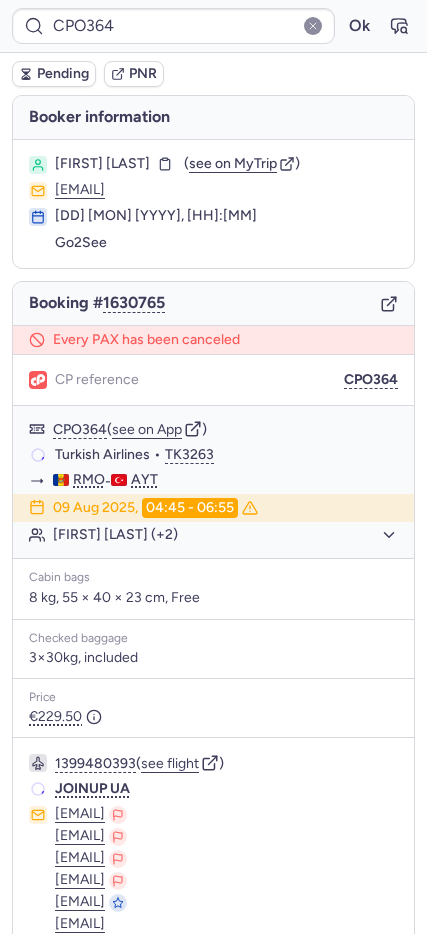 type on "CP79O3" 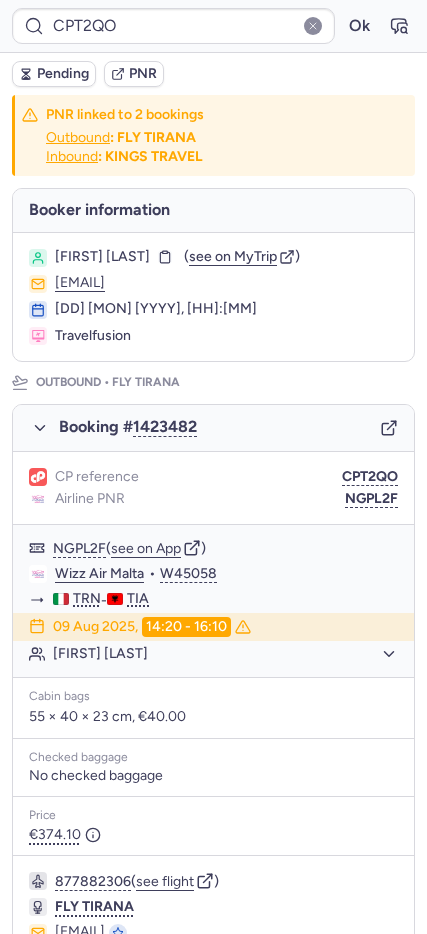 type on "CP5FA5" 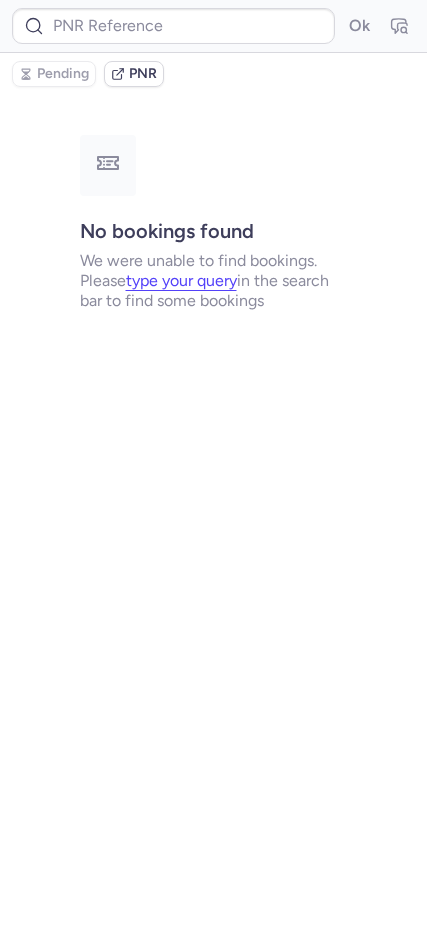 type on "CPZYP3" 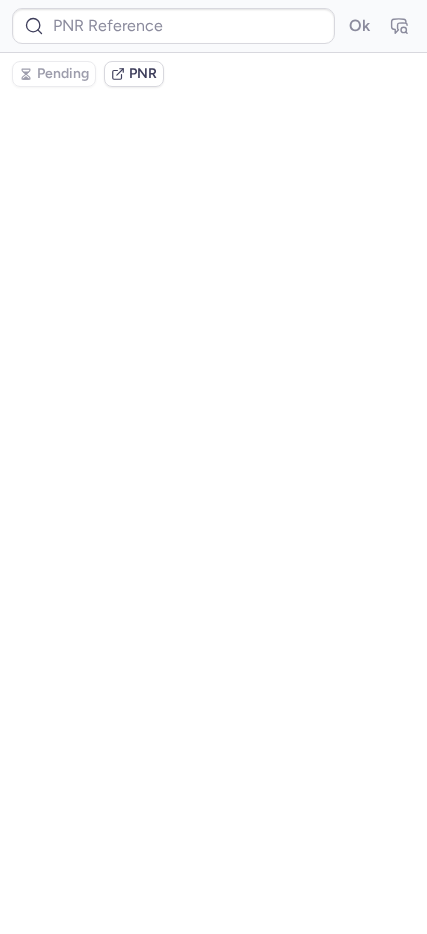 type on "CPC2LS" 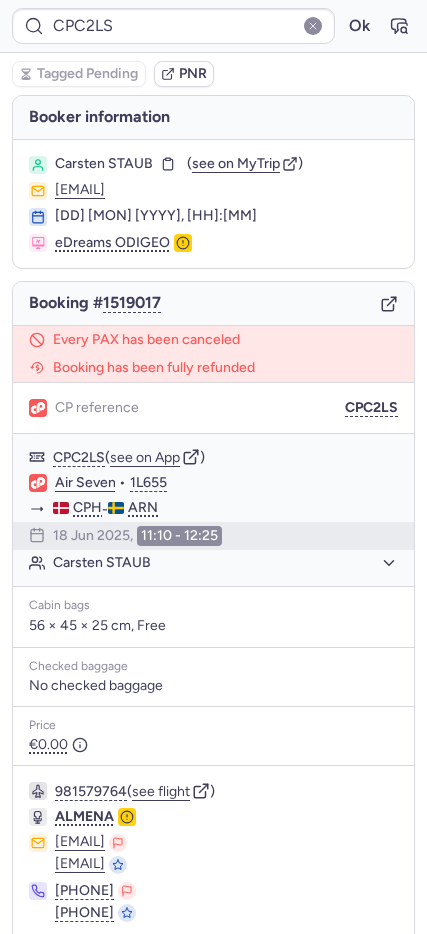 type 